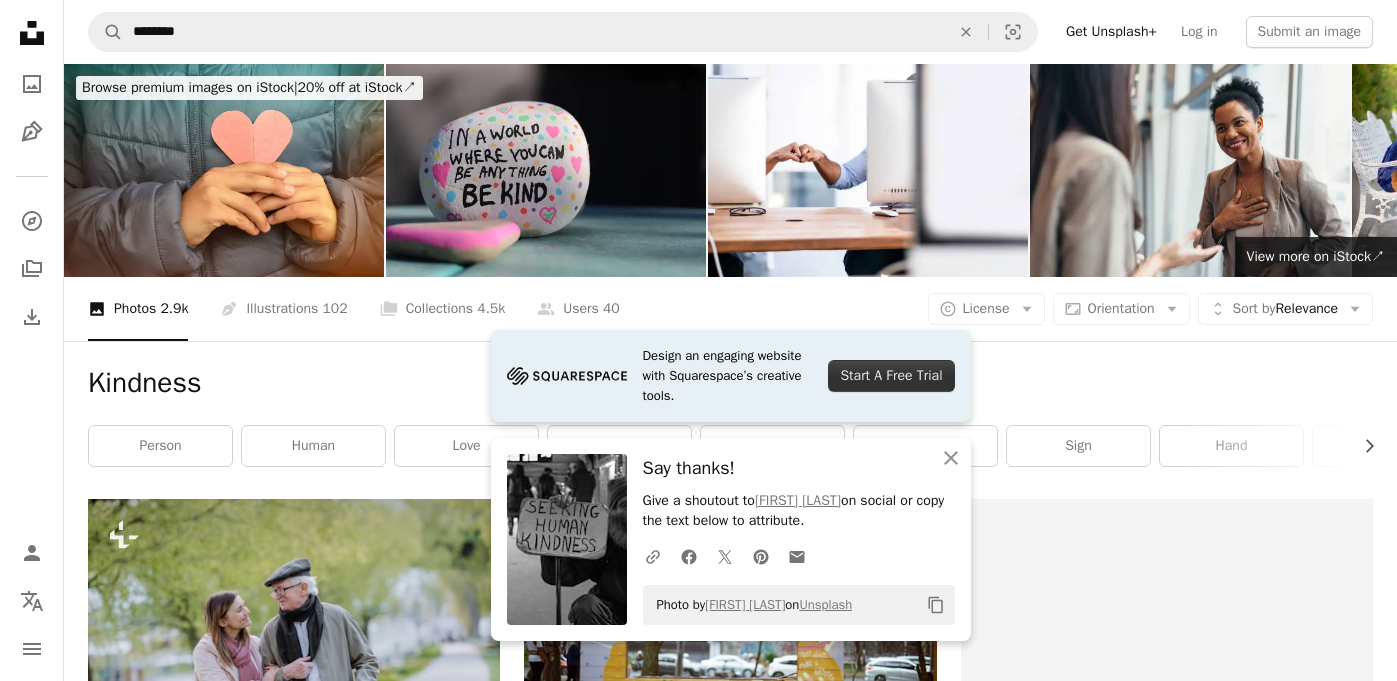 scroll, scrollTop: 811, scrollLeft: 0, axis: vertical 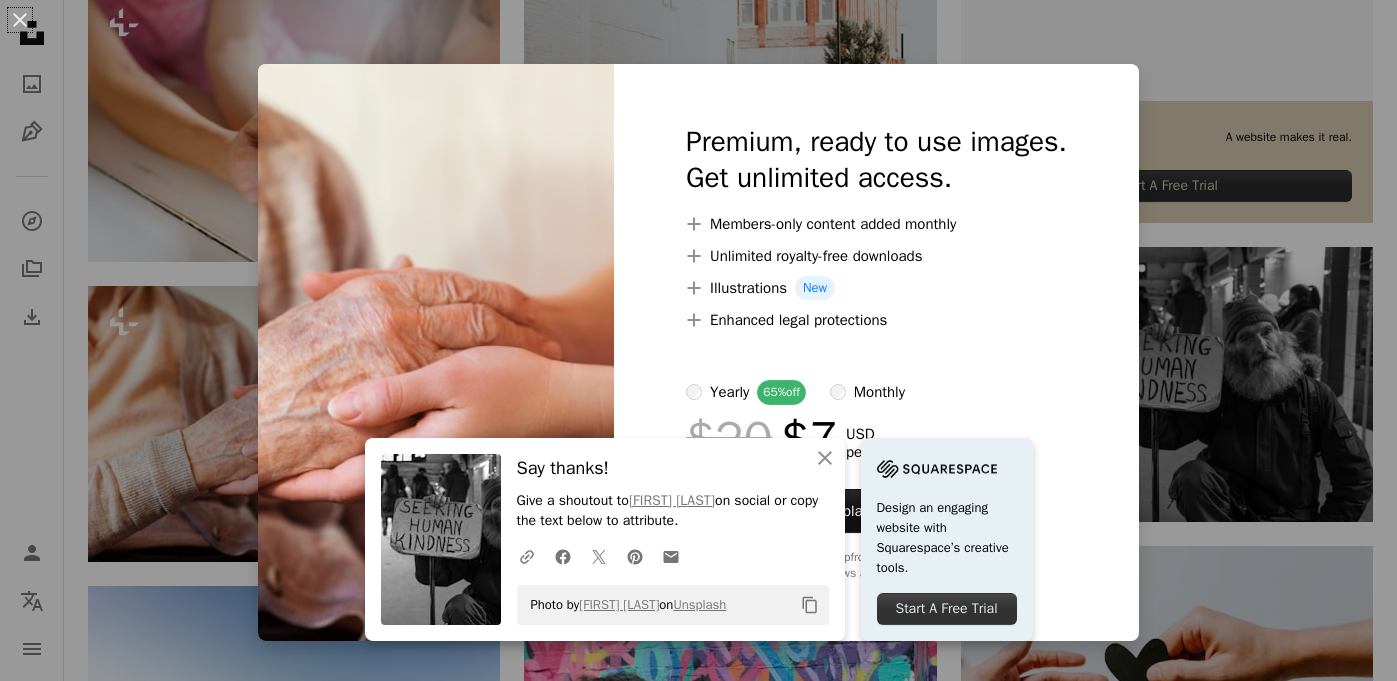 click on "An X shape An X shape Close Say thanks! Give a shoutout to [FIRST] [LAST] on social or copy the text below to attribute. A URL sharing icon (chains) Facebook icon X (formerly Twitter) icon Pinterest icon An envelope Photo by [FIRST] [LAST] on Unsplash
Copy content Design an engaging website with Squarespace’s creative tools. Start A Free Trial Premium, ready to use images. Get unlimited access. A plus sign Members-only content added monthly A plus sign Unlimited royalty-free downloads A plus sign Illustrations  New A plus sign Enhanced legal protections yearly 65%  off monthly $20   $7 USD per month * Get  Unsplash+ * When paid annually, billed upfront  $84 Taxes where applicable. Renews automatically. Cancel anytime." at bounding box center [698, 340] 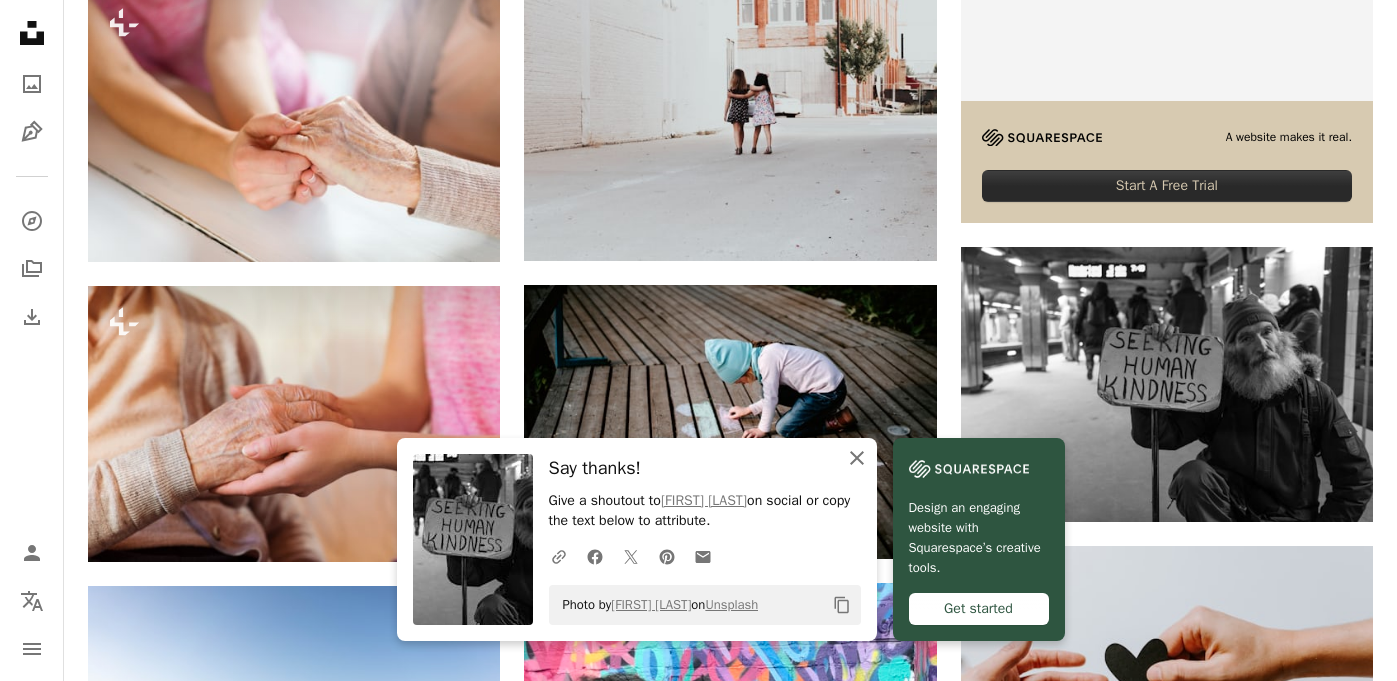 click on "An X shape" 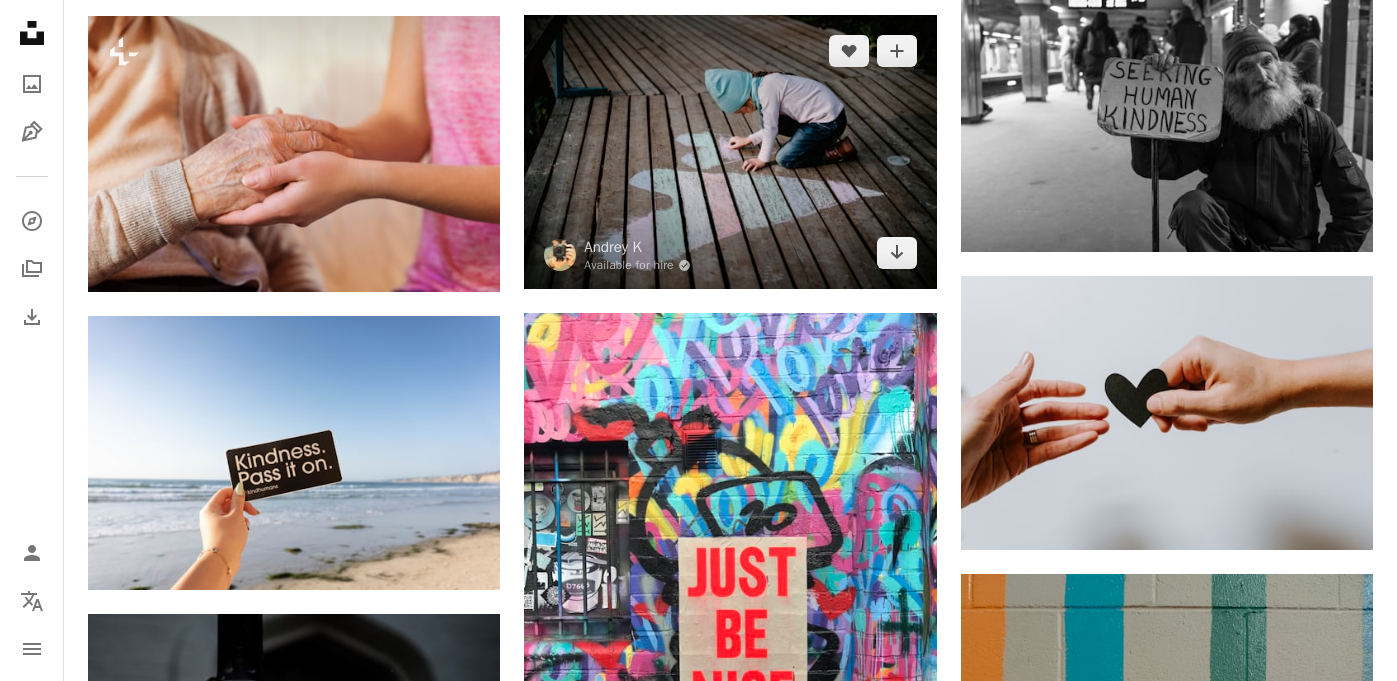 scroll, scrollTop: 1095, scrollLeft: 0, axis: vertical 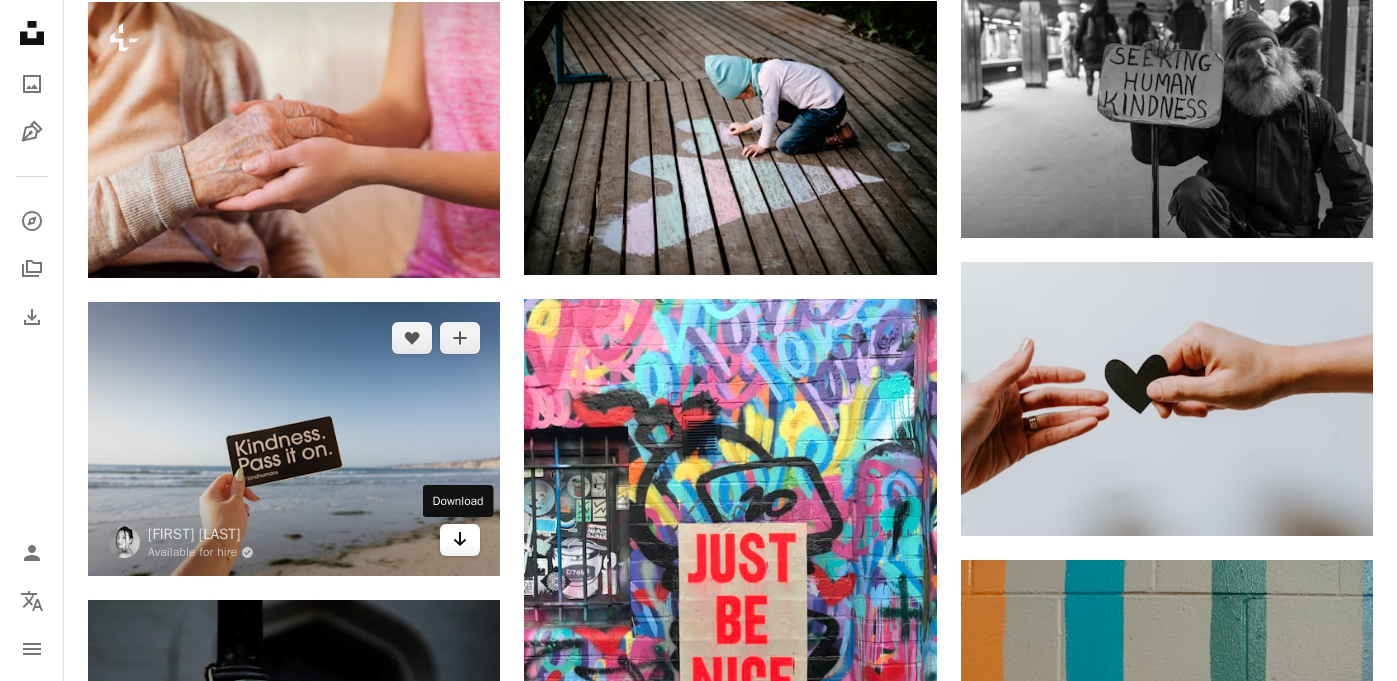 click 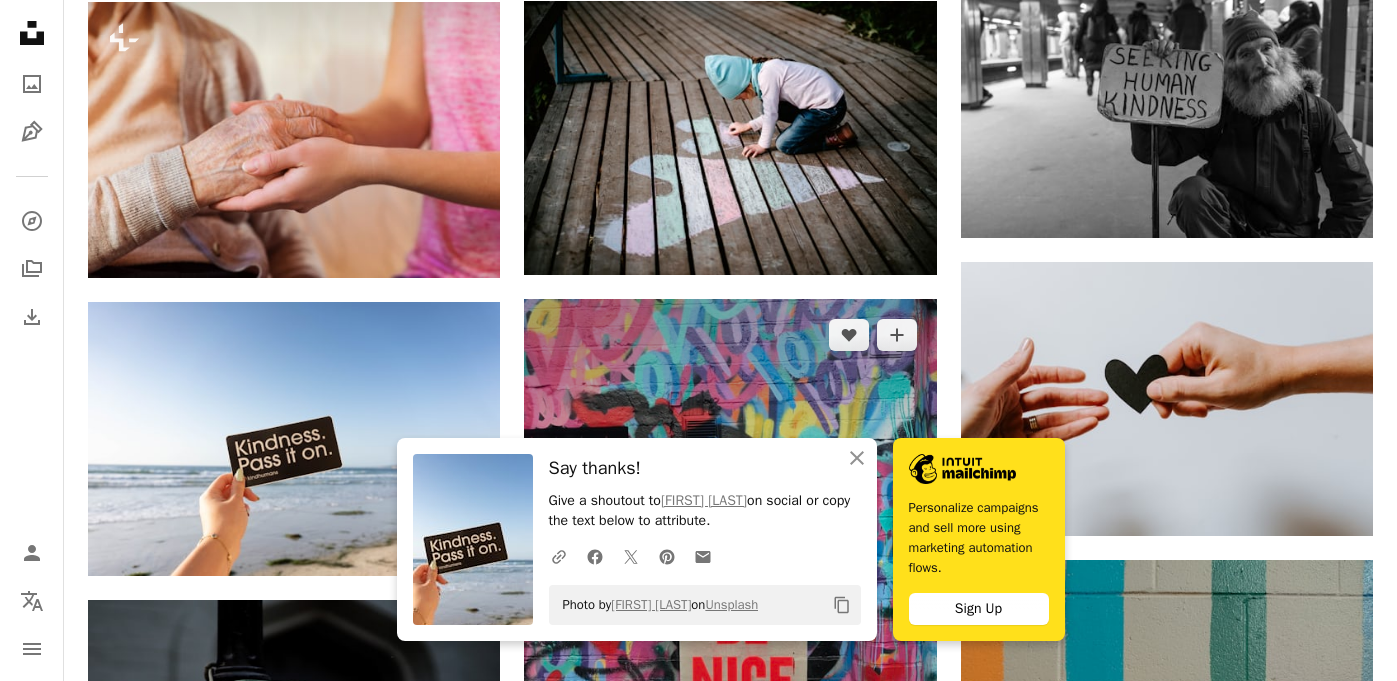 click at bounding box center (730, 574) 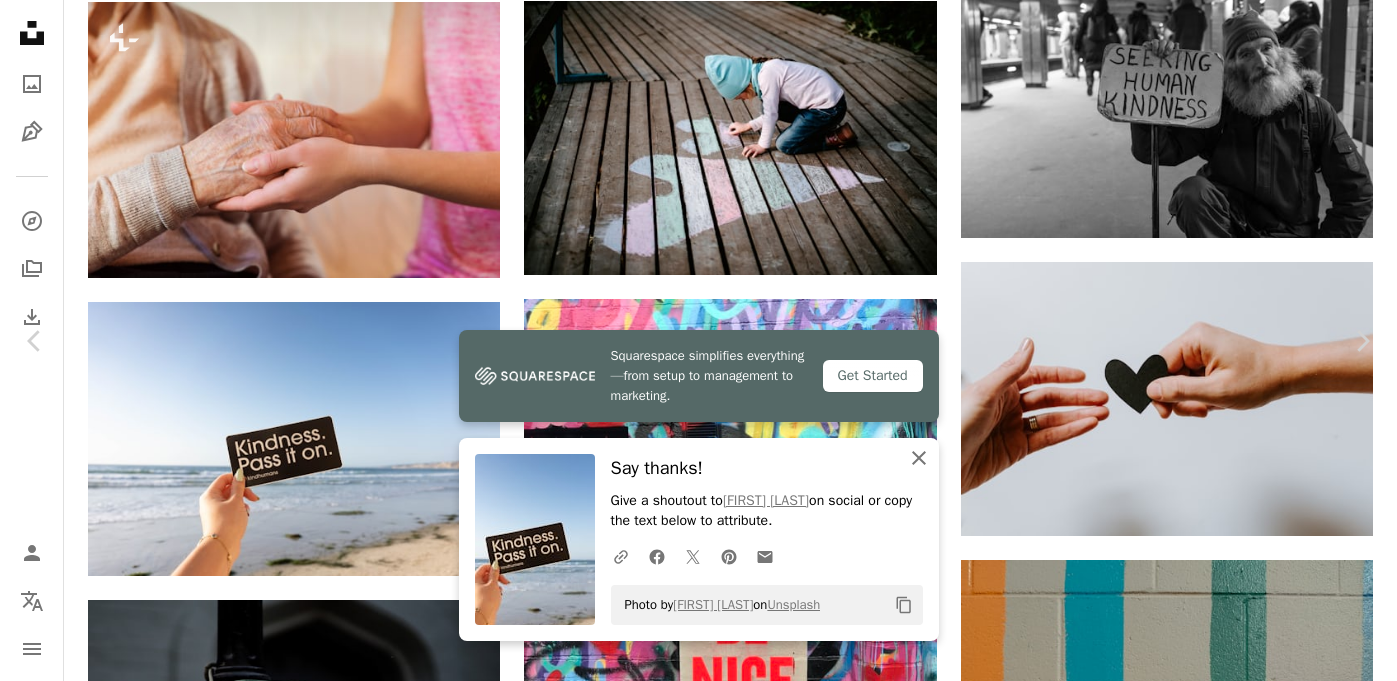click on "An X shape" 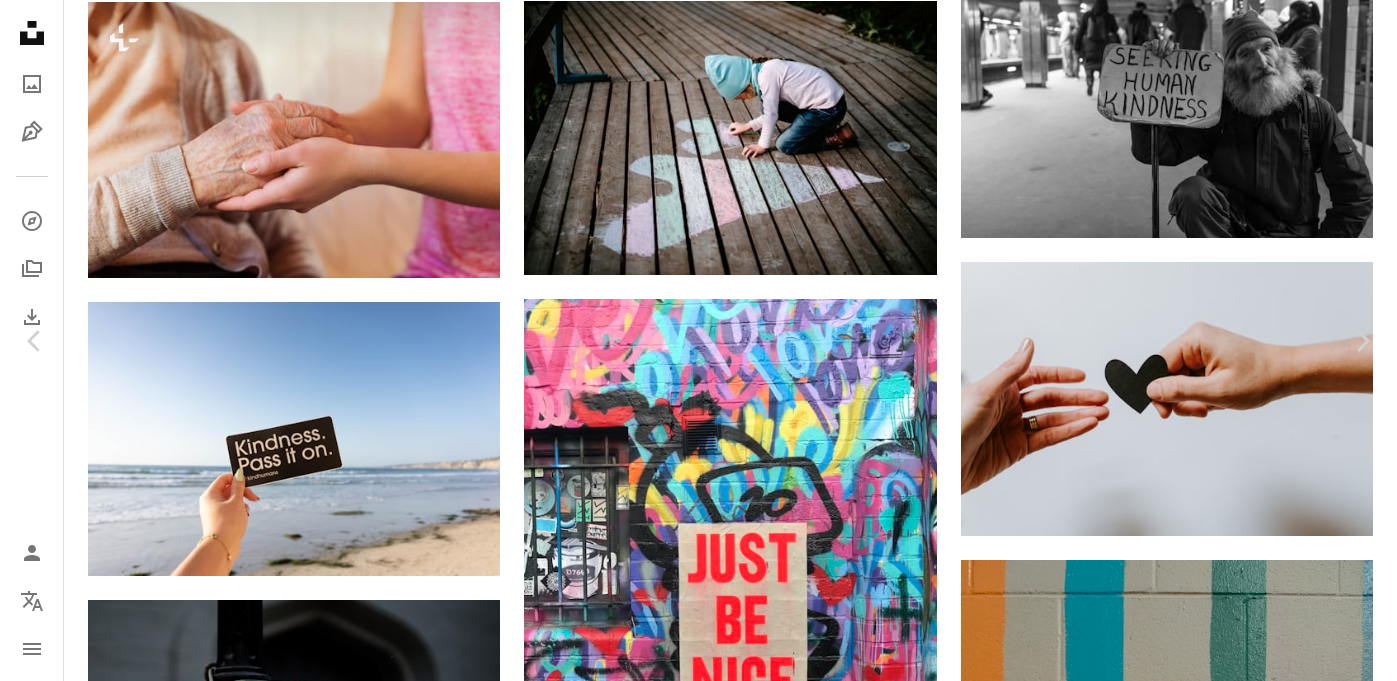 scroll, scrollTop: 0, scrollLeft: 0, axis: both 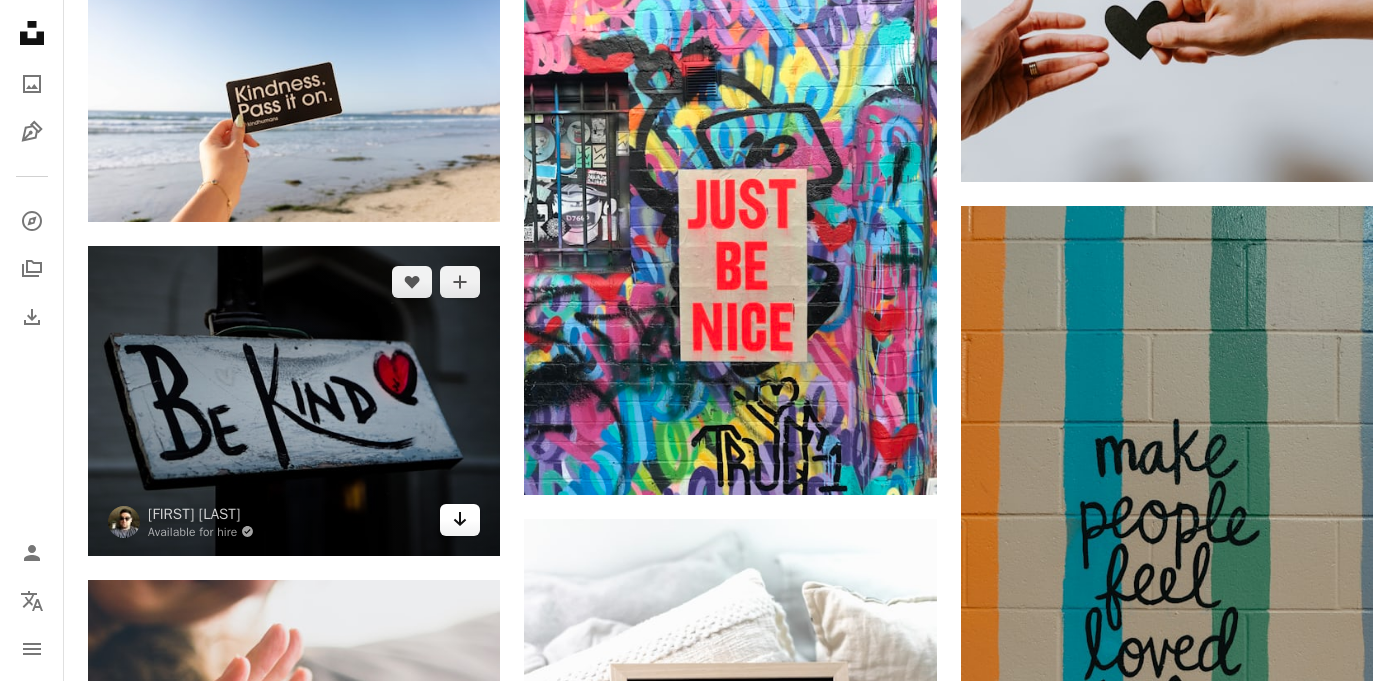 click 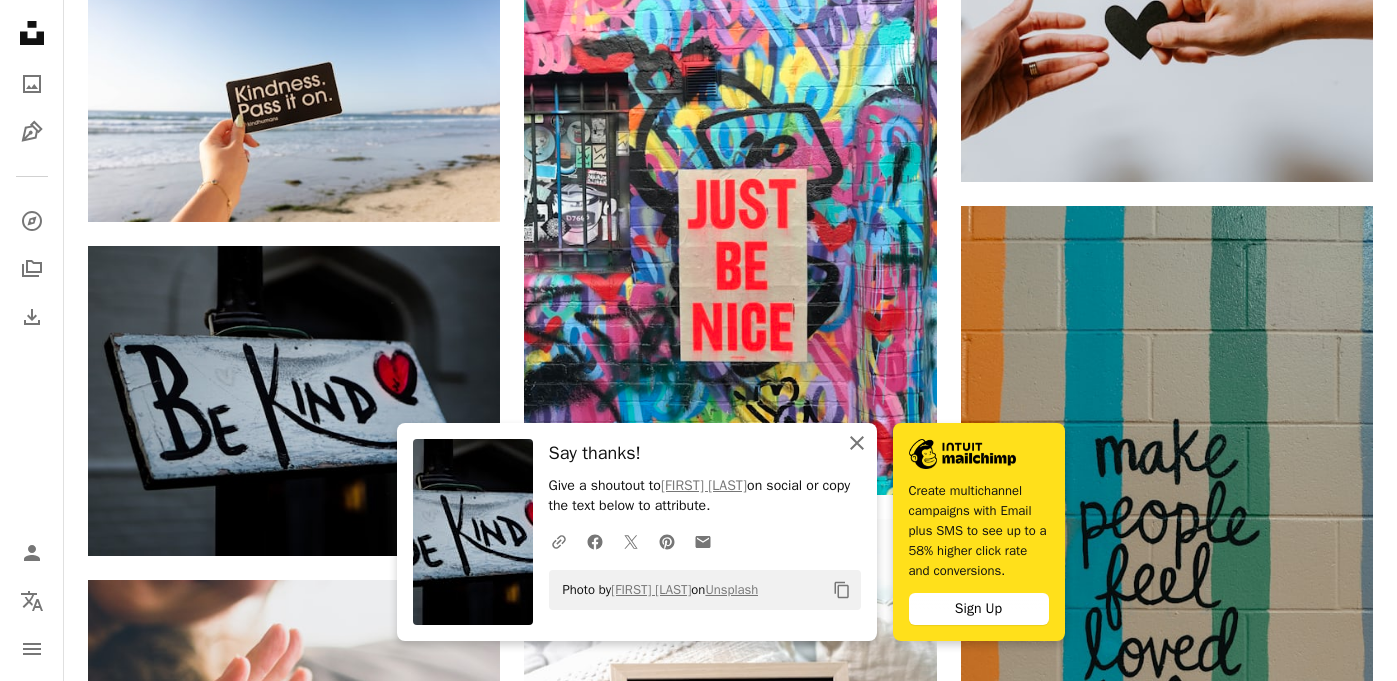 click on "An X shape" 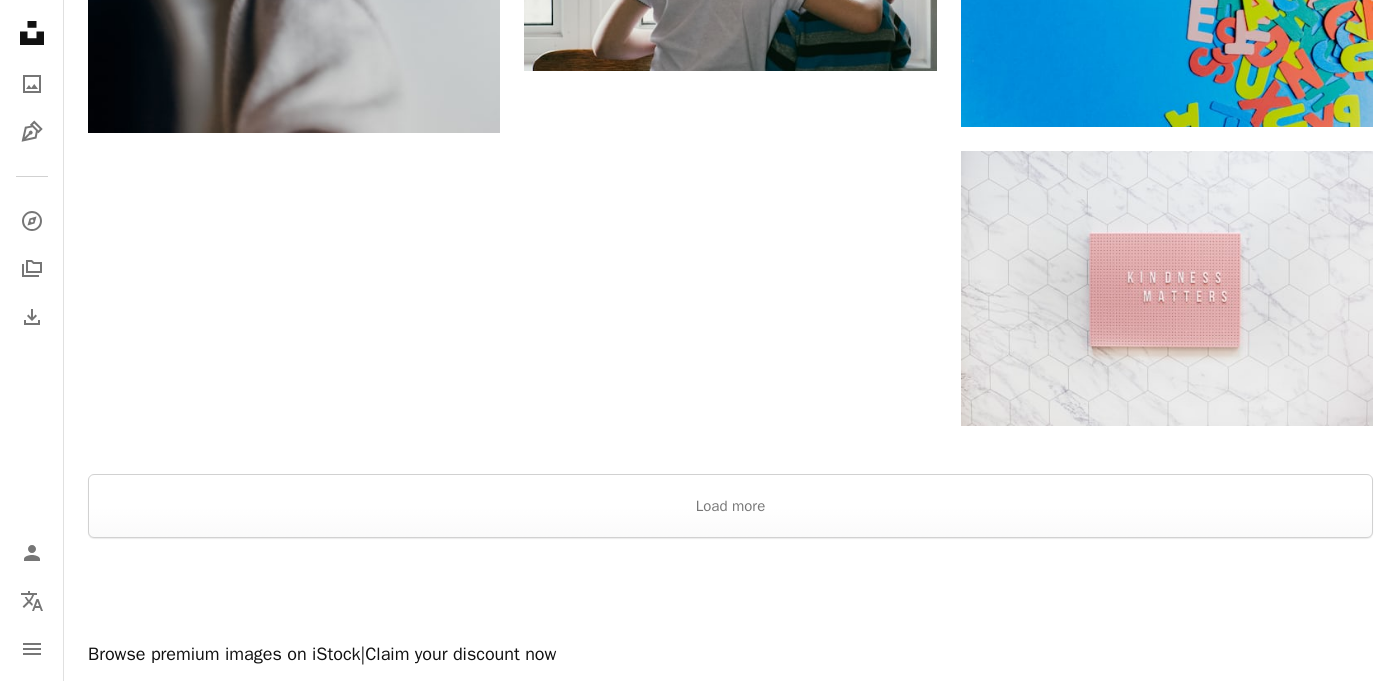 scroll, scrollTop: 3197, scrollLeft: 0, axis: vertical 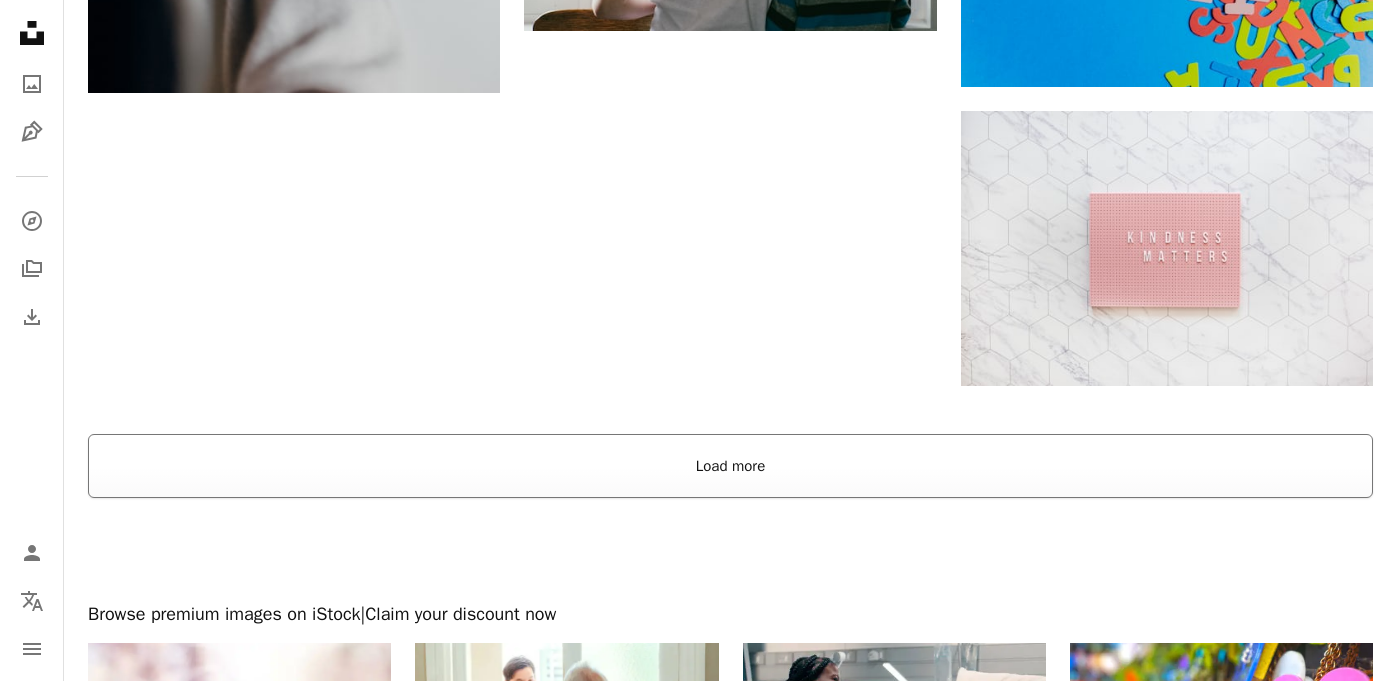 click on "Load more" at bounding box center (730, 466) 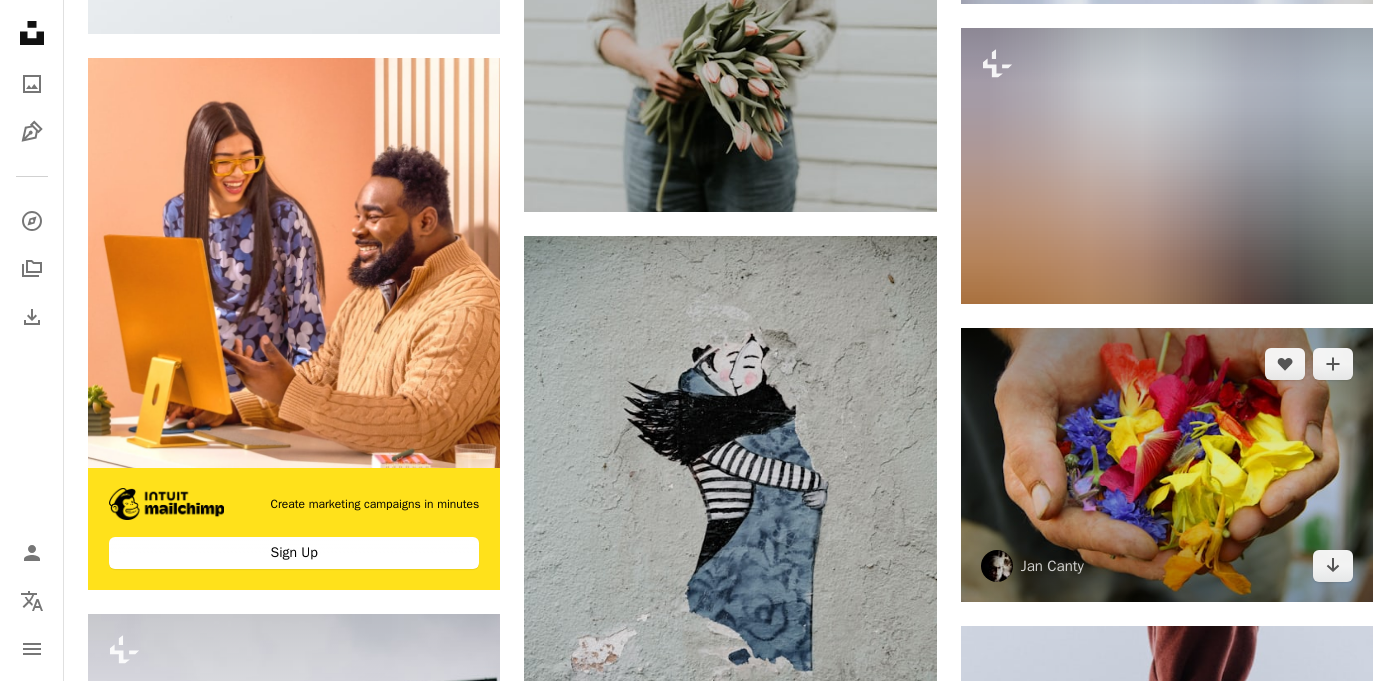 scroll, scrollTop: 4540, scrollLeft: 0, axis: vertical 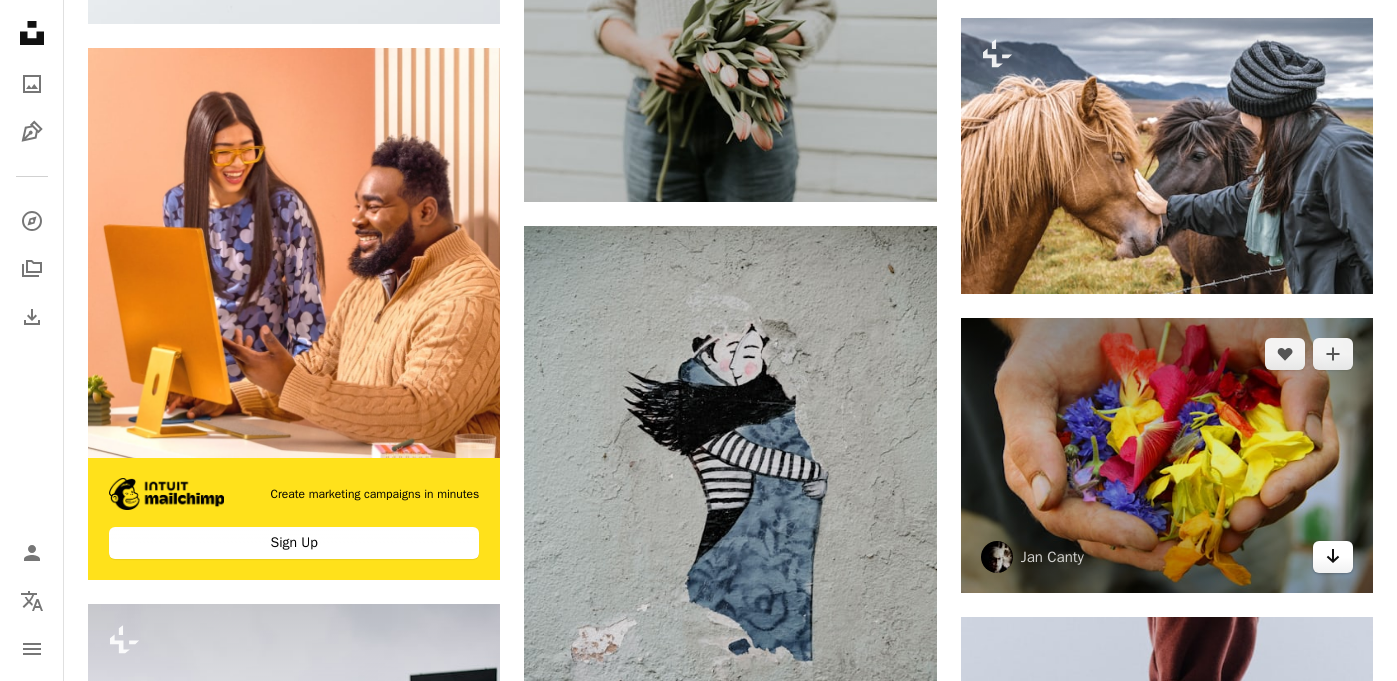 click on "Arrow pointing down" at bounding box center (1333, 557) 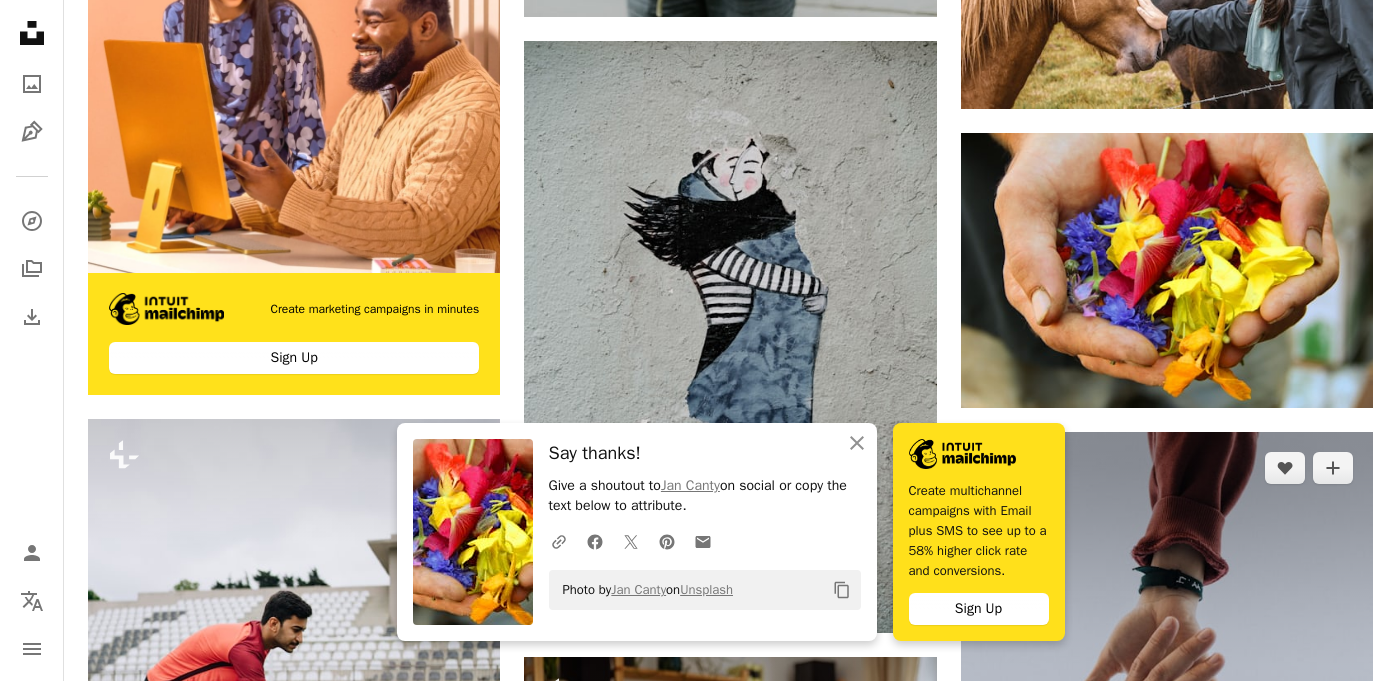 scroll, scrollTop: 4739, scrollLeft: 0, axis: vertical 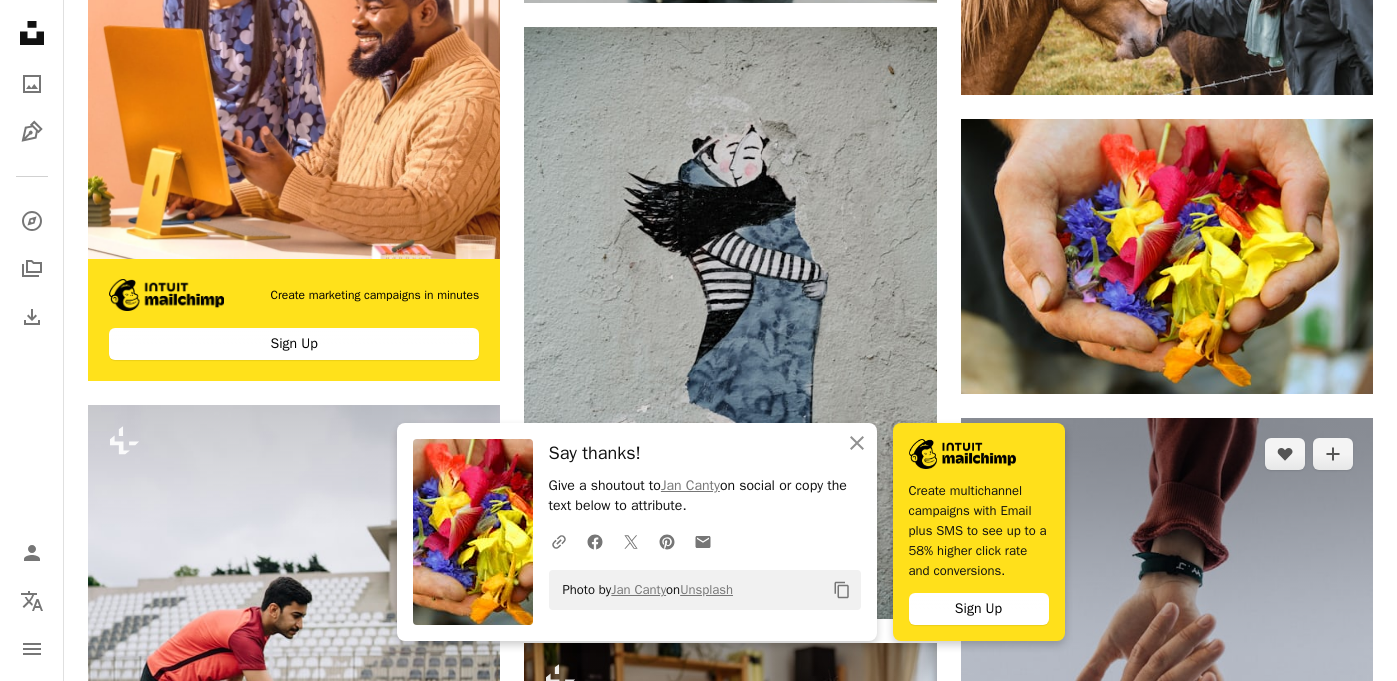 click at bounding box center (1167, 675) 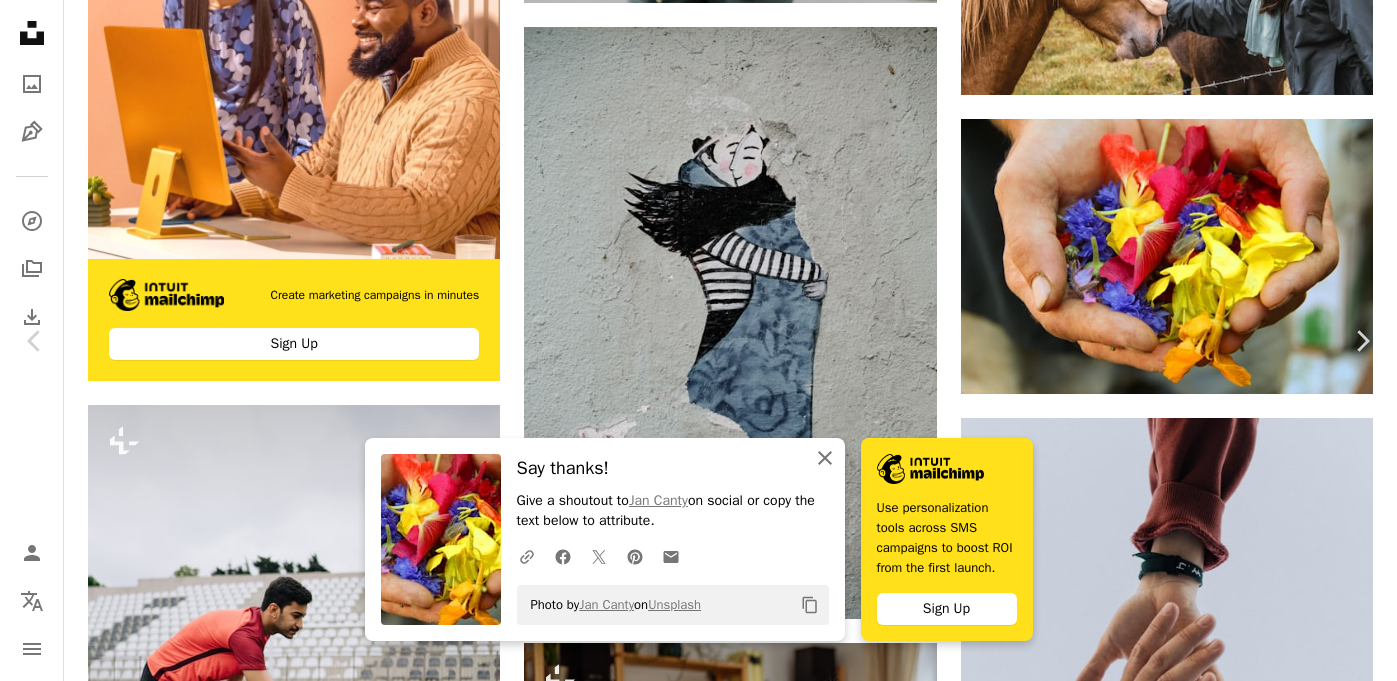 click on "An X shape" 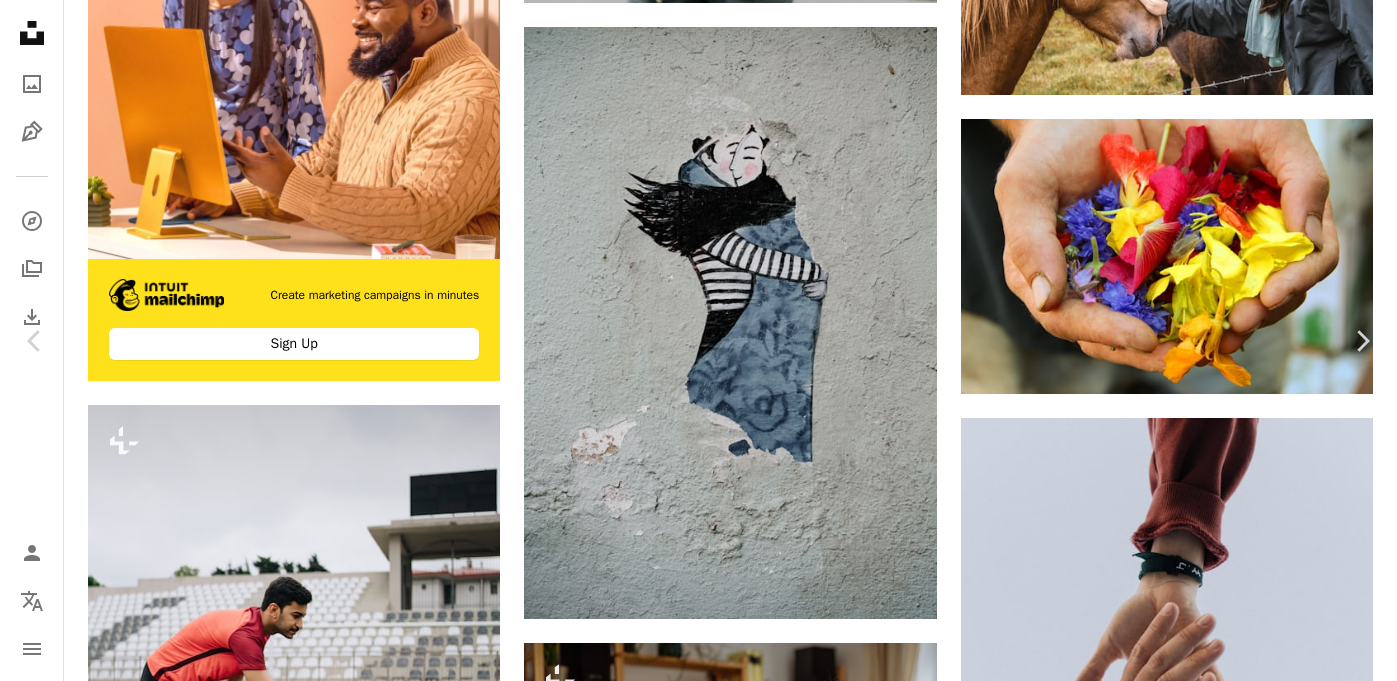 scroll, scrollTop: 360, scrollLeft: 0, axis: vertical 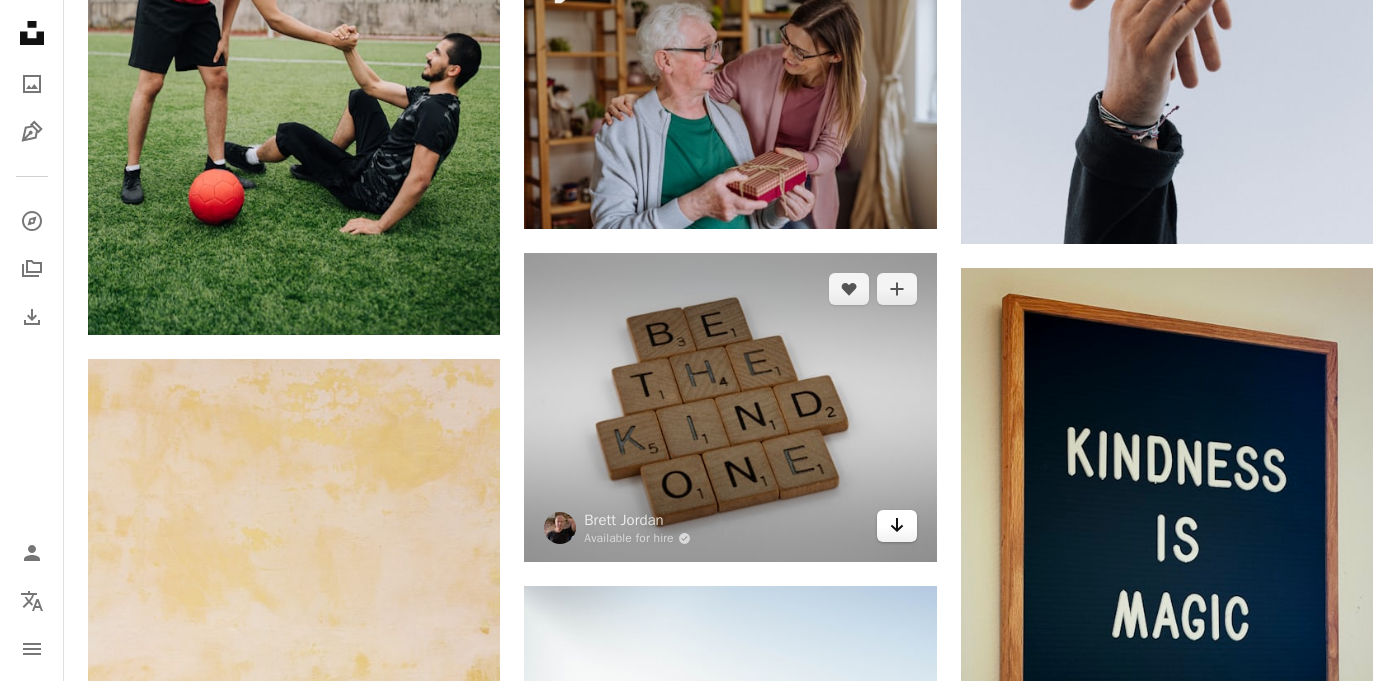 click 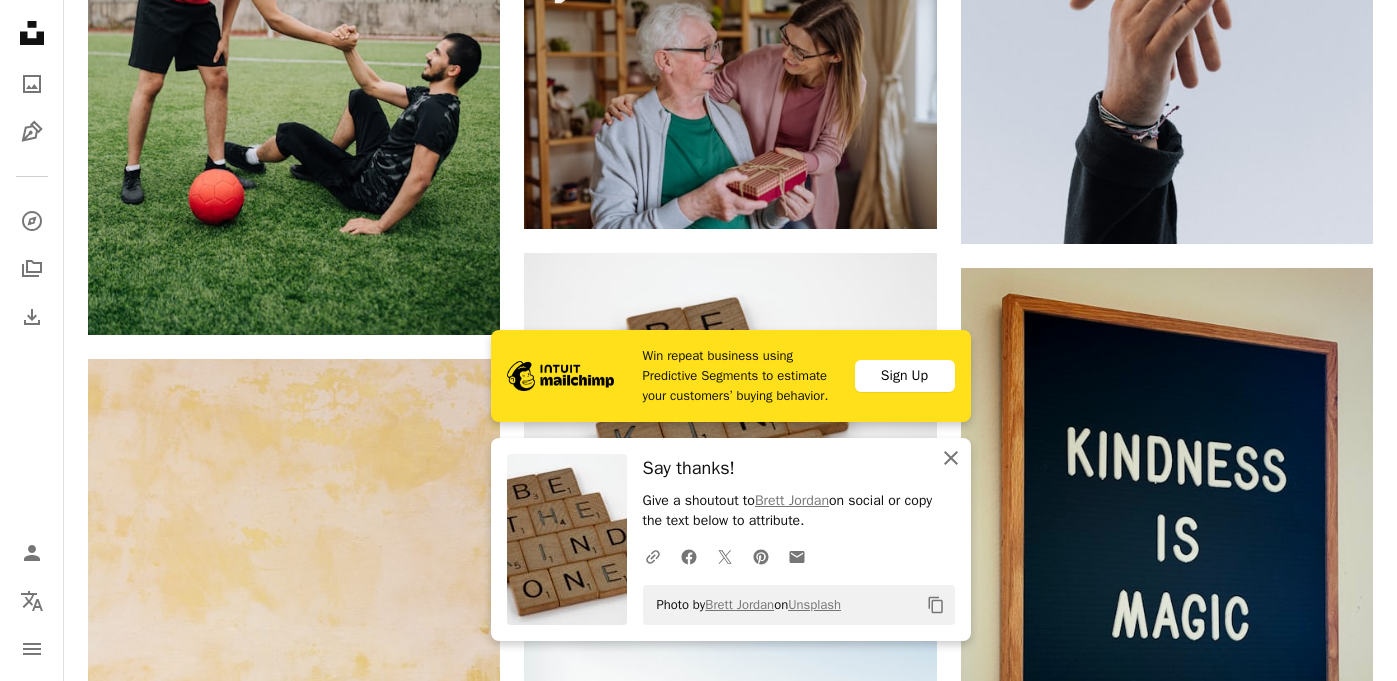 click 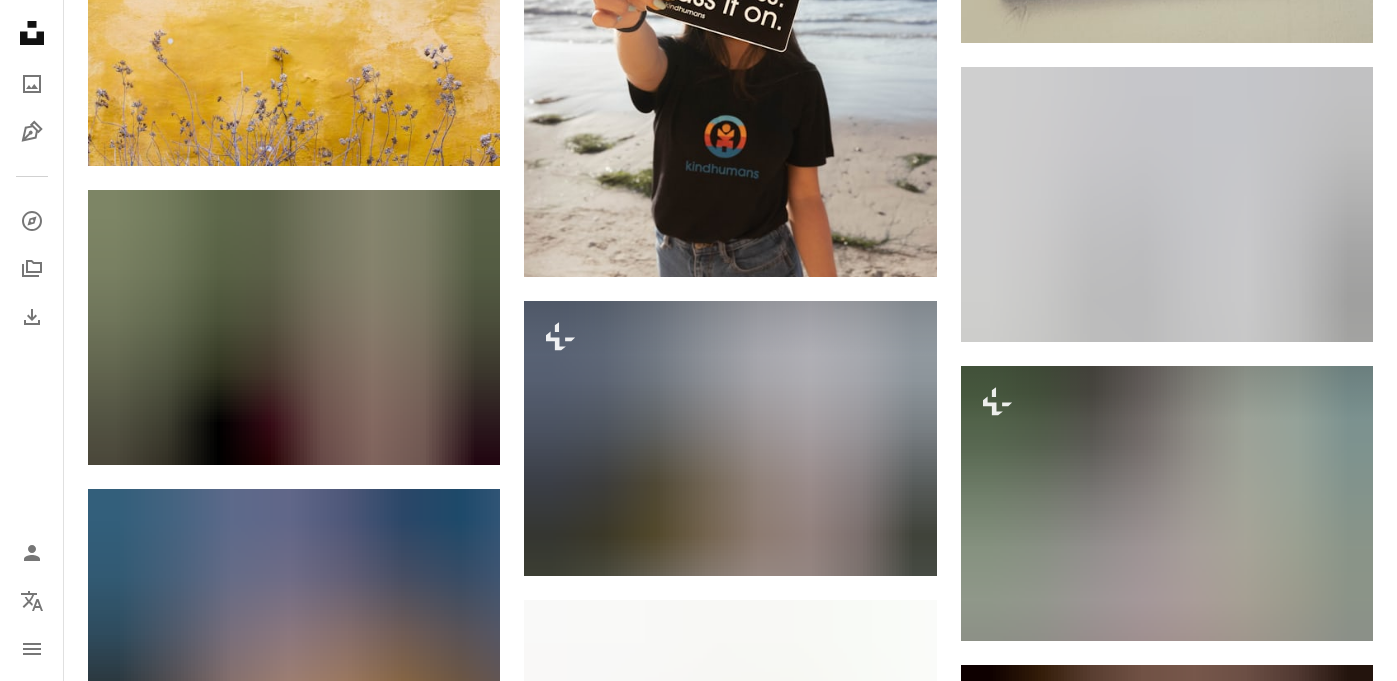 scroll, scrollTop: 6240, scrollLeft: 0, axis: vertical 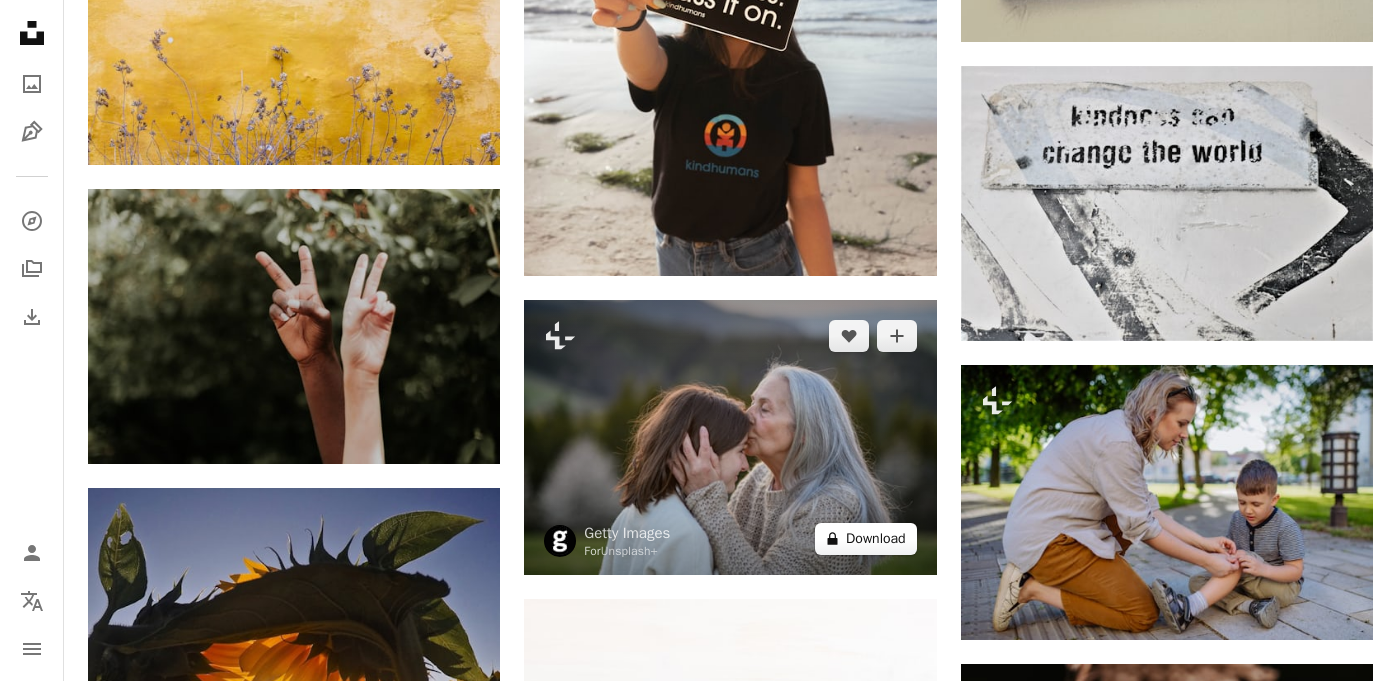 click on "A lock Download" at bounding box center [866, 539] 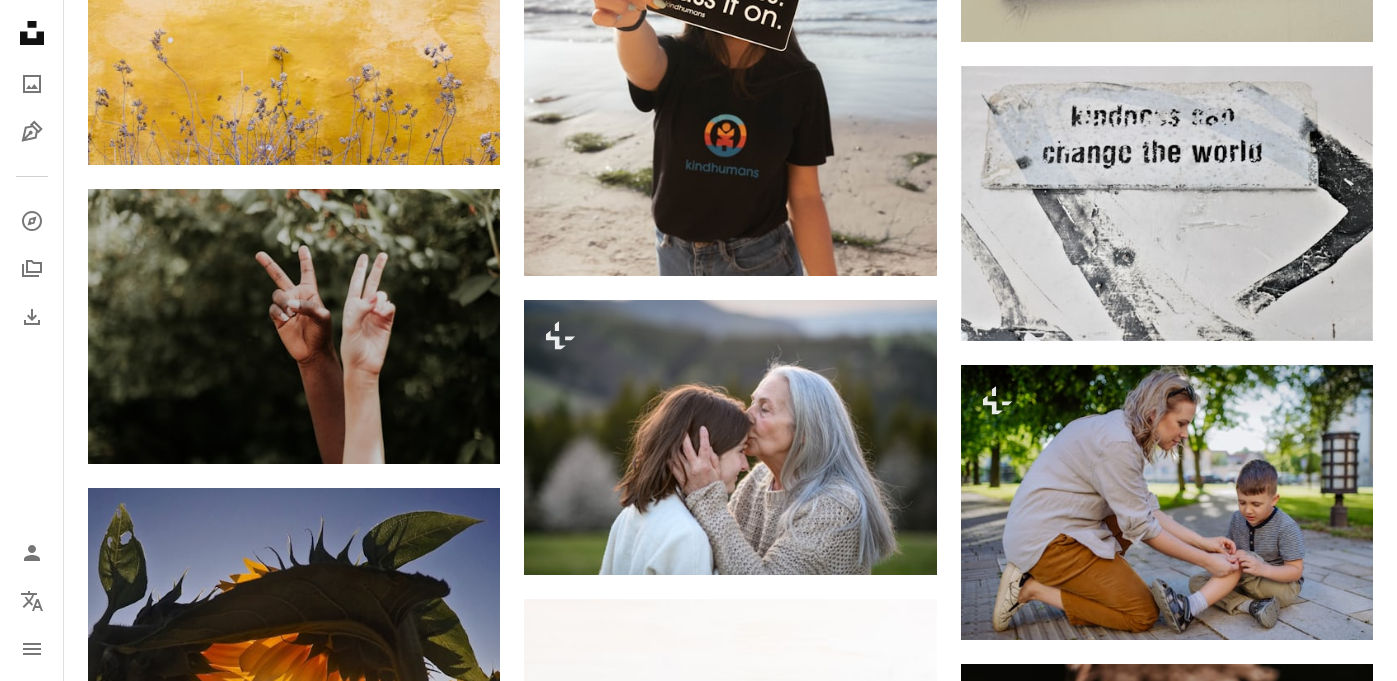 click on "An X shape Premium, ready to use images. Get unlimited access. A plus sign Members-only content added monthly A plus sign Unlimited royalty-free downloads A plus sign Illustrations  New A plus sign Enhanced legal protections yearly 65%  off monthly $20   $7 USD per month * Get  Unsplash+ * When paid annually, billed upfront  $84 Taxes where applicable. Renews automatically. Cancel anytime." at bounding box center (698, 4290) 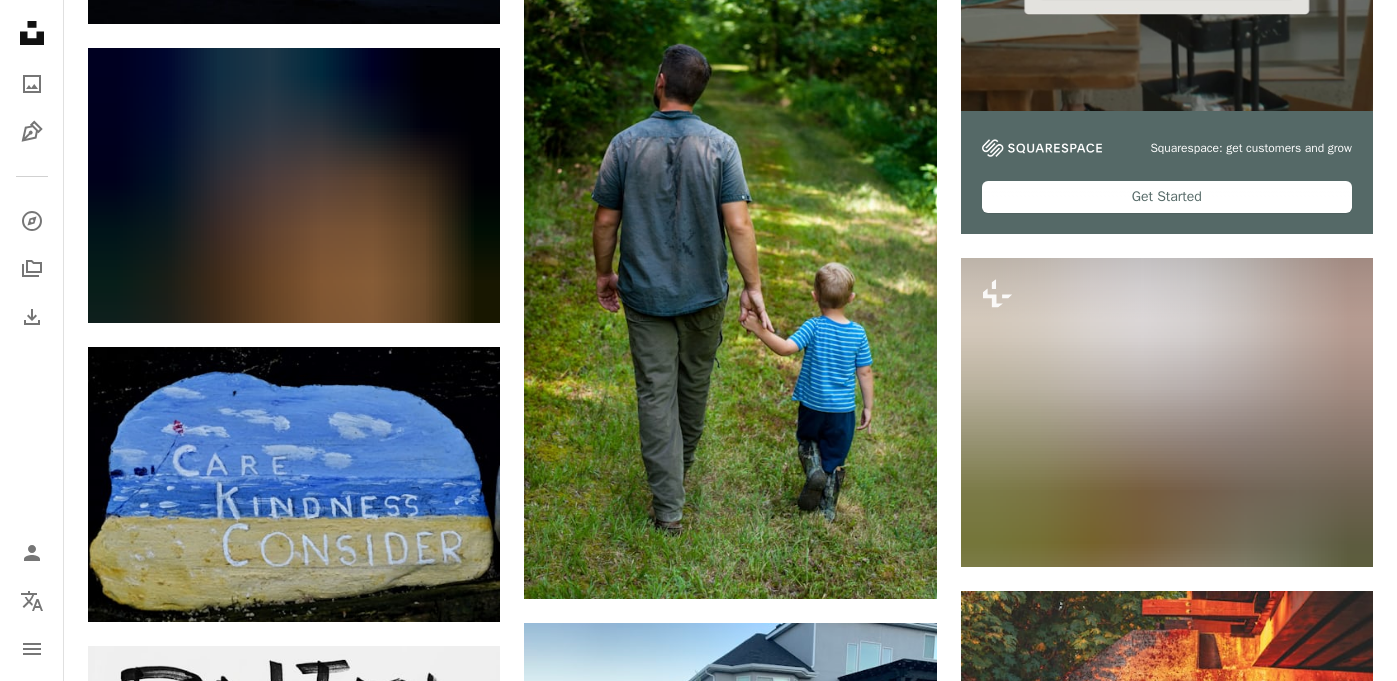 scroll, scrollTop: 7803, scrollLeft: 0, axis: vertical 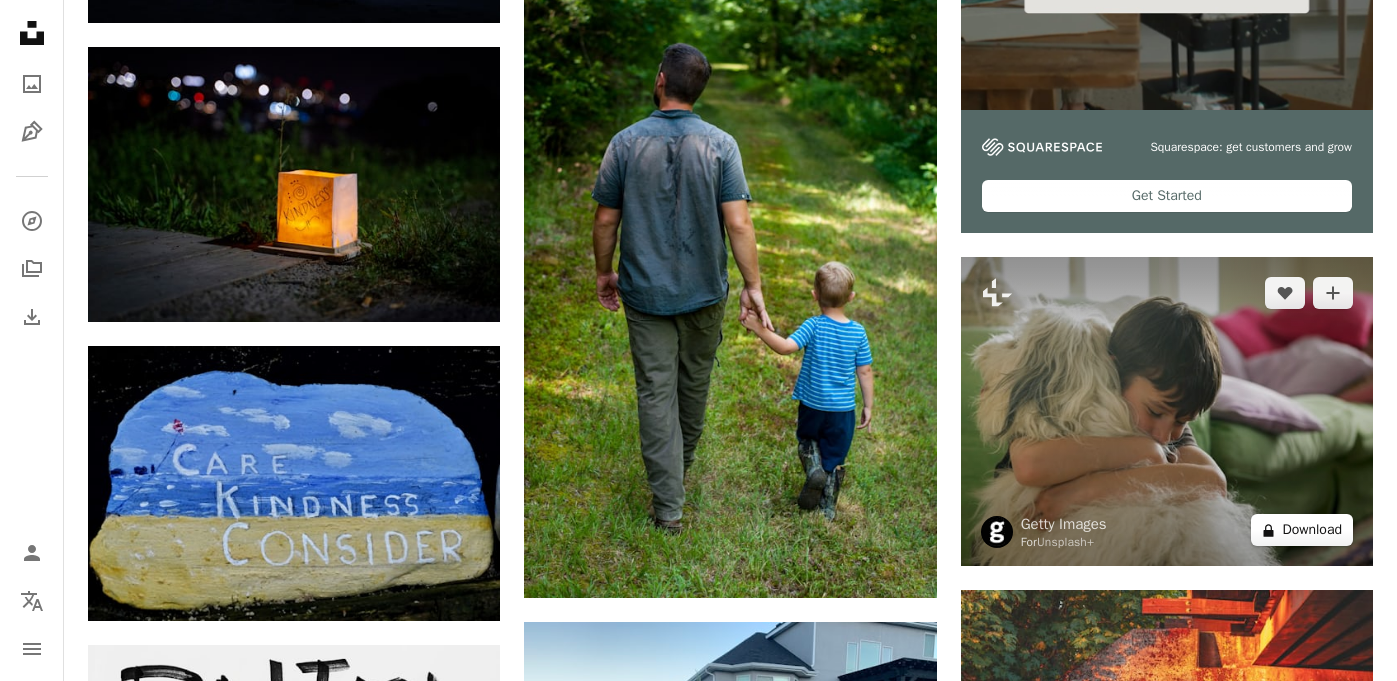 click on "A lock Download" at bounding box center [1302, 530] 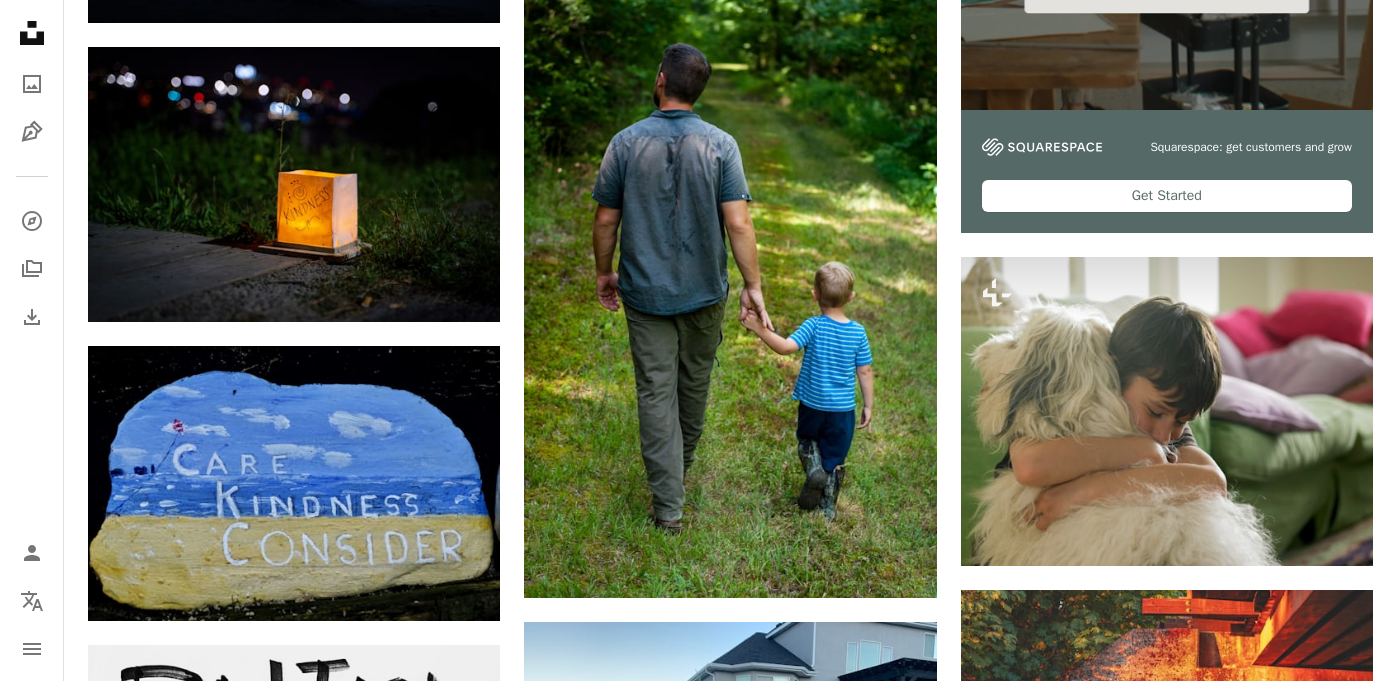 click on "An X shape Premium, ready to use images. Get unlimited access. A plus sign Members-only content added monthly A plus sign Unlimited royalty-free downloads A plus sign Illustrations  New A plus sign Enhanced legal protections yearly 65%  off monthly $20   $7 USD per month * Get  Unsplash+ * When paid annually, billed upfront  $84 Taxes where applicable. Renews automatically. Cancel anytime." at bounding box center (698, 4902) 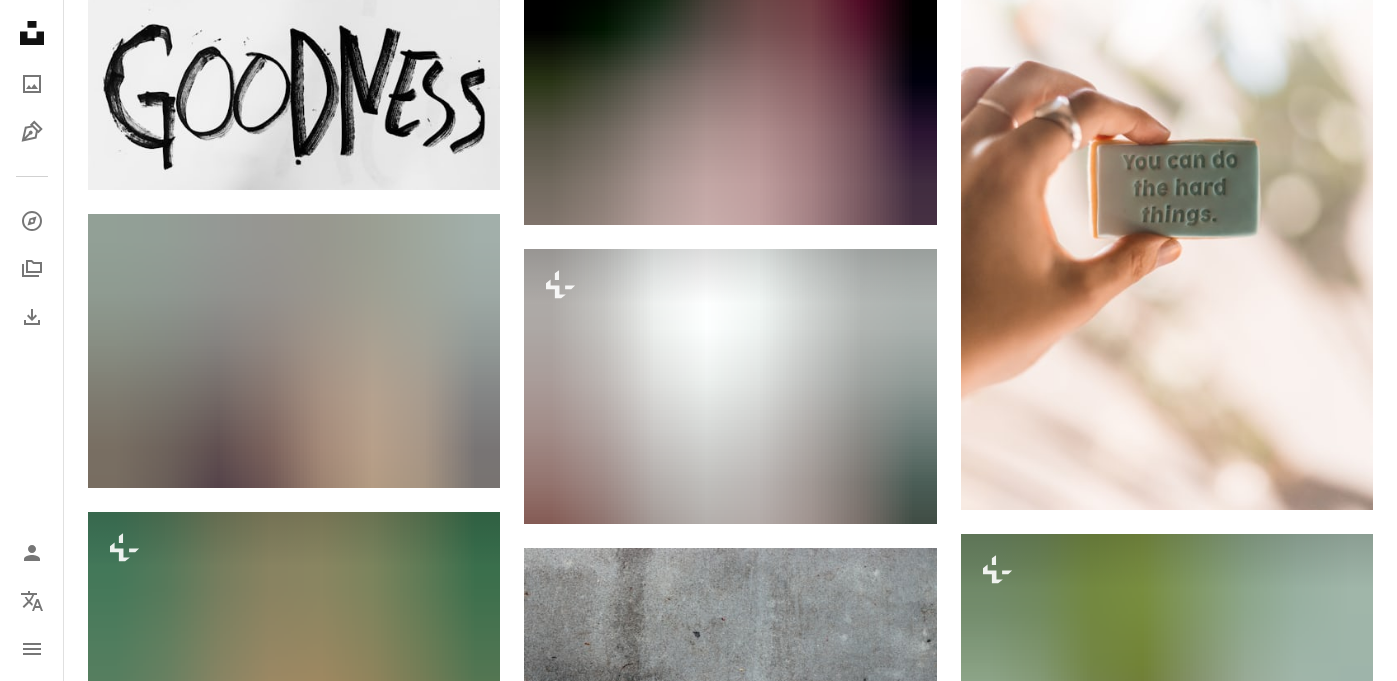 scroll, scrollTop: 8811, scrollLeft: 0, axis: vertical 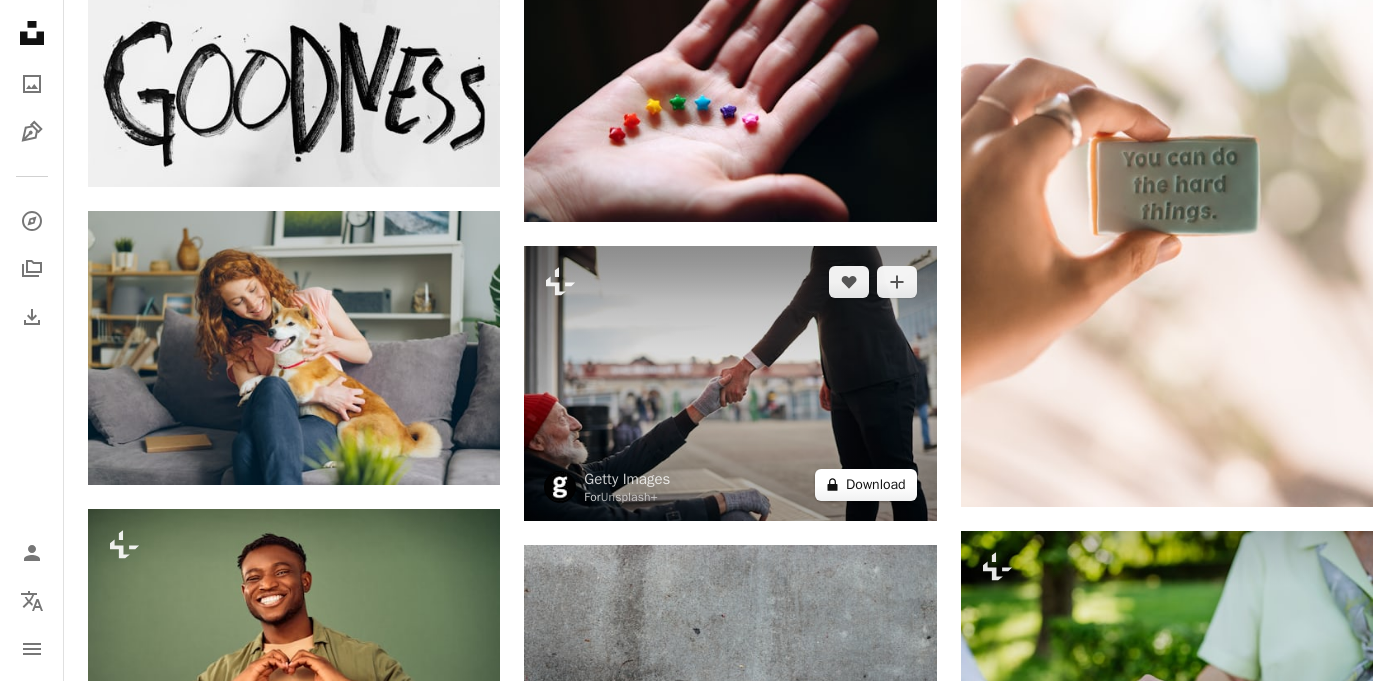 click on "A lock Download" at bounding box center (866, 485) 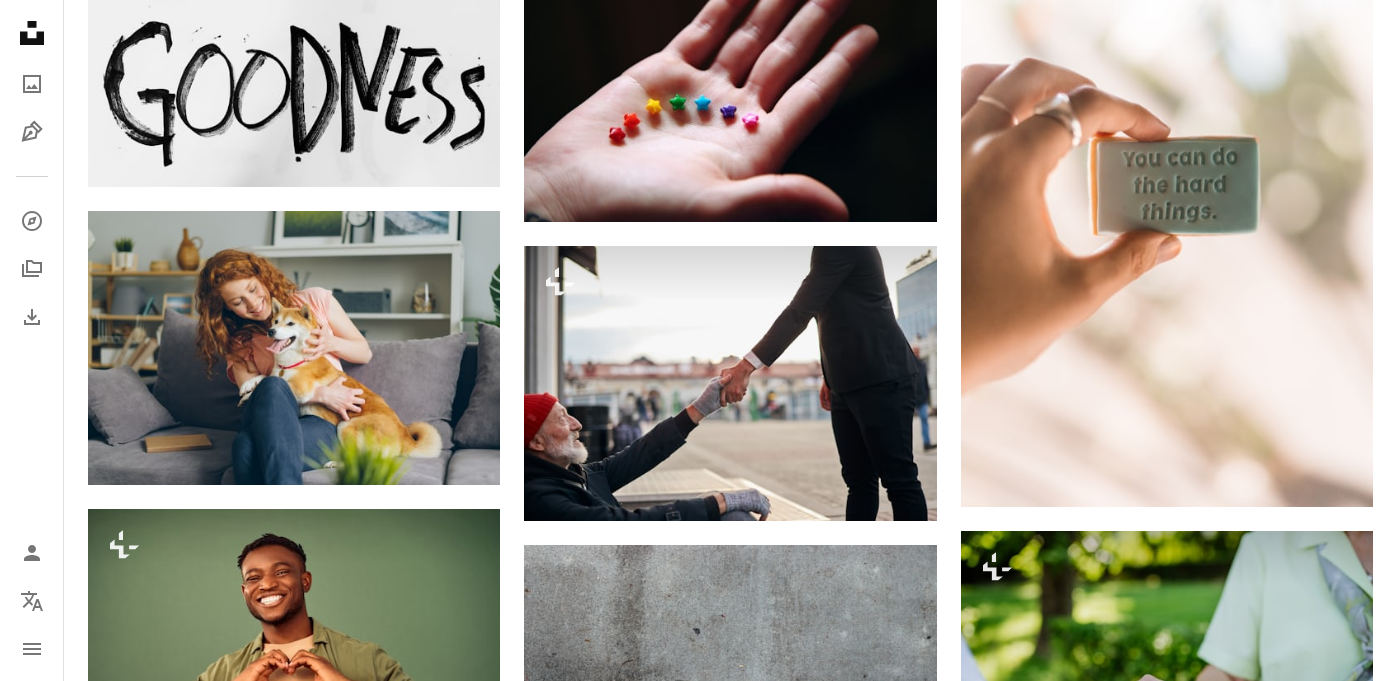 click on "An X shape Premium, ready to use images. Get unlimited access. A plus sign Members-only content added monthly A plus sign Unlimited royalty-free downloads A plus sign Illustrations  New A plus sign Enhanced legal protections yearly 65%  off monthly $20   $7 USD per month * Get  Unsplash+ * When paid annually, billed upfront  $84 Taxes where applicable. Renews automatically. Cancel anytime." at bounding box center [698, 3894] 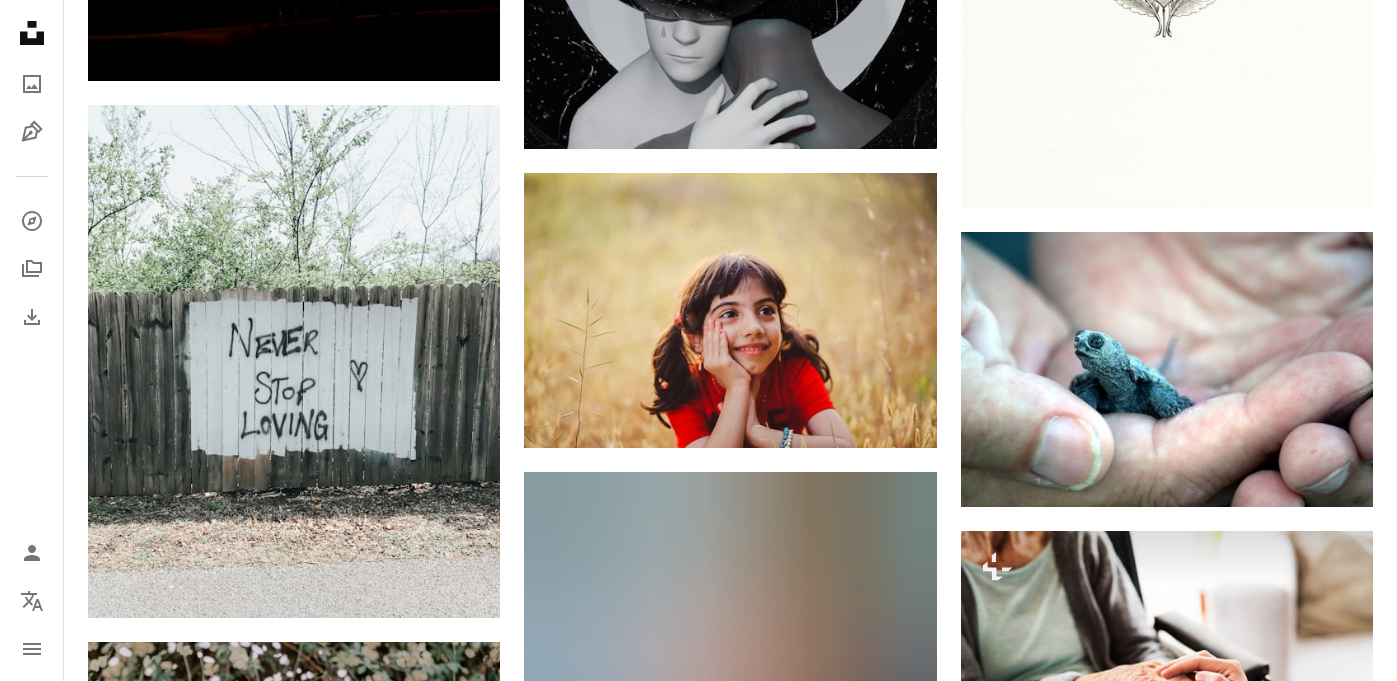 scroll, scrollTop: 11858, scrollLeft: 0, axis: vertical 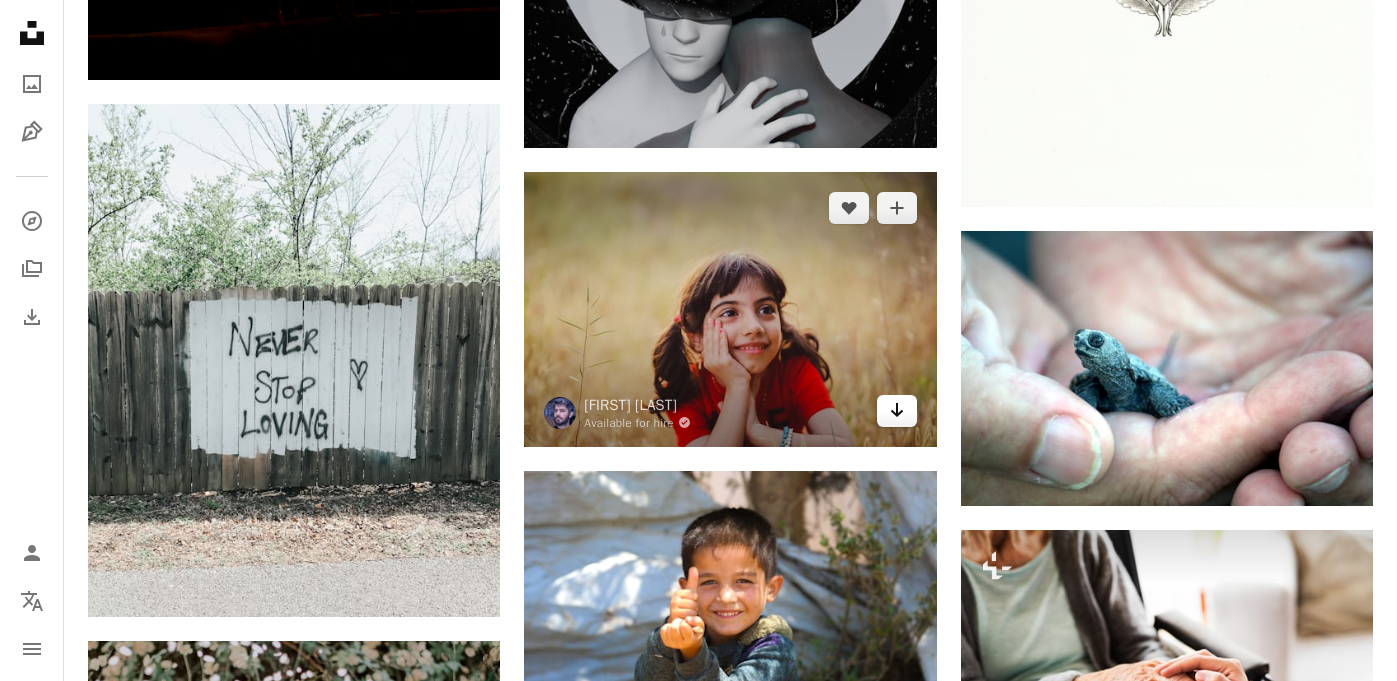 click on "Arrow pointing down" 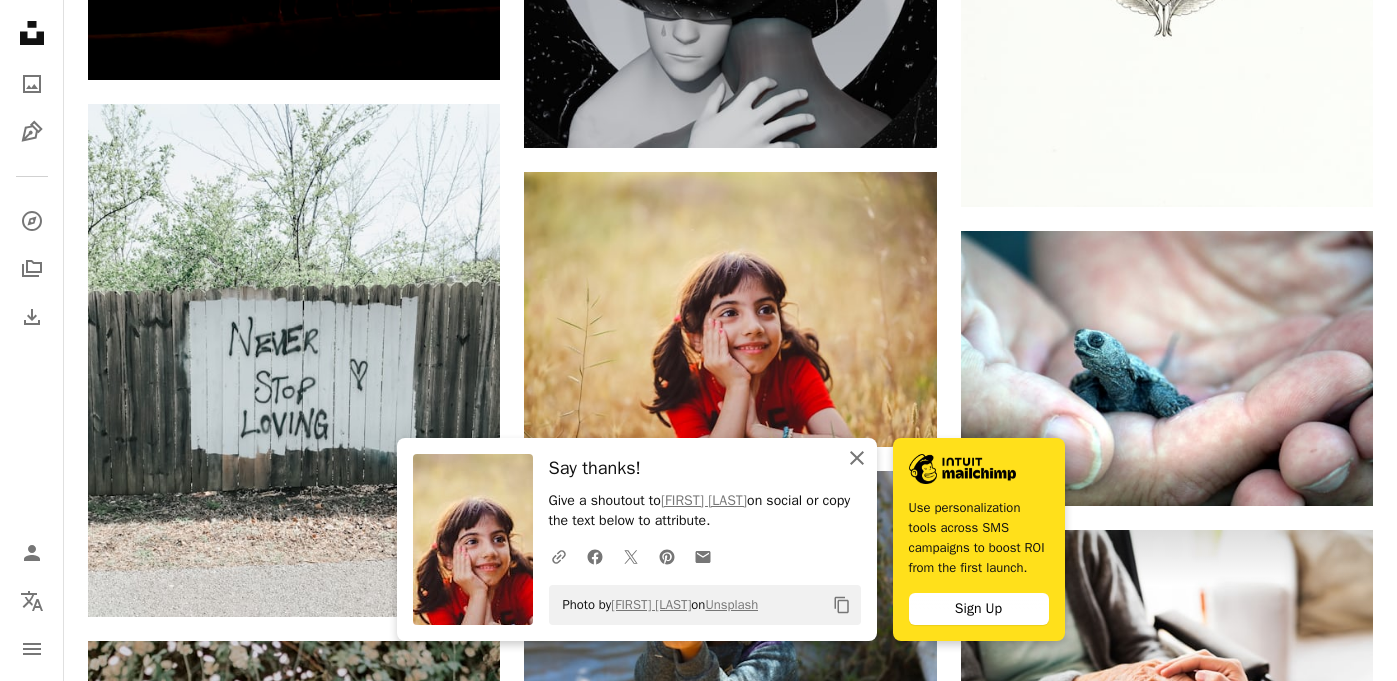 click on "An X shape Close" at bounding box center (857, 458) 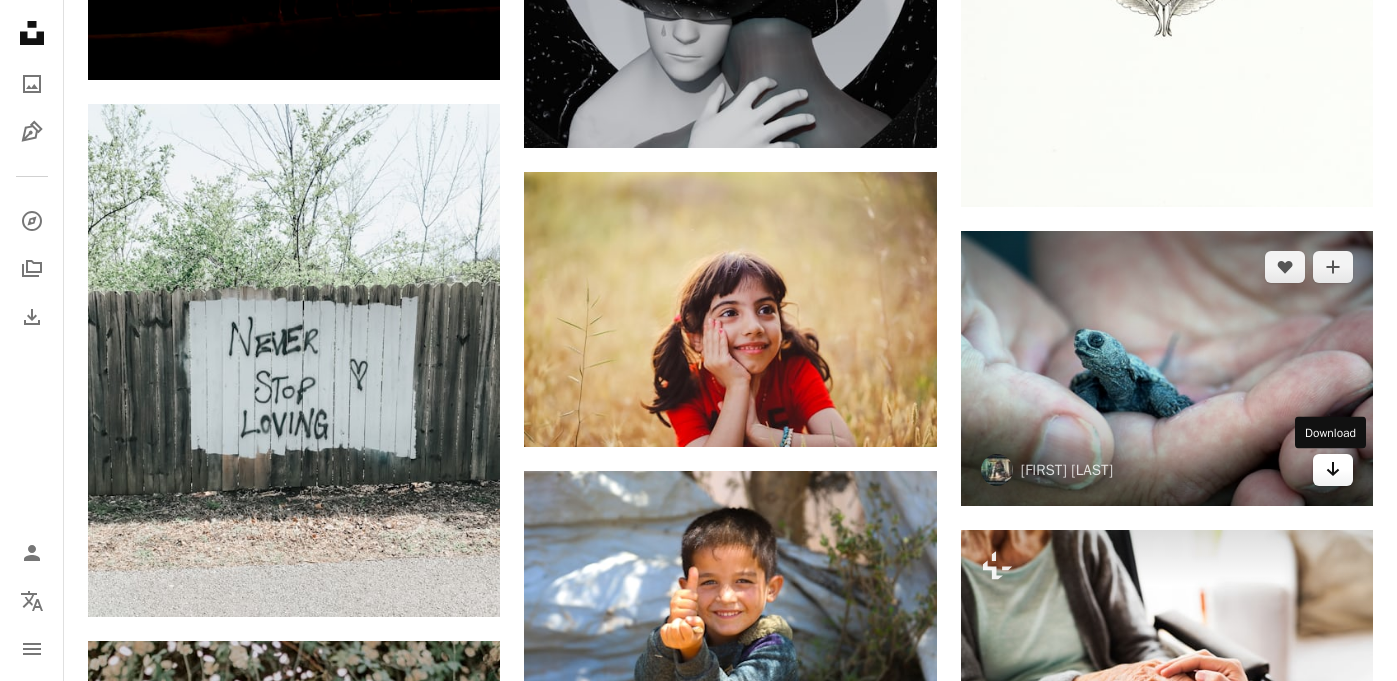 click on "Arrow pointing down" 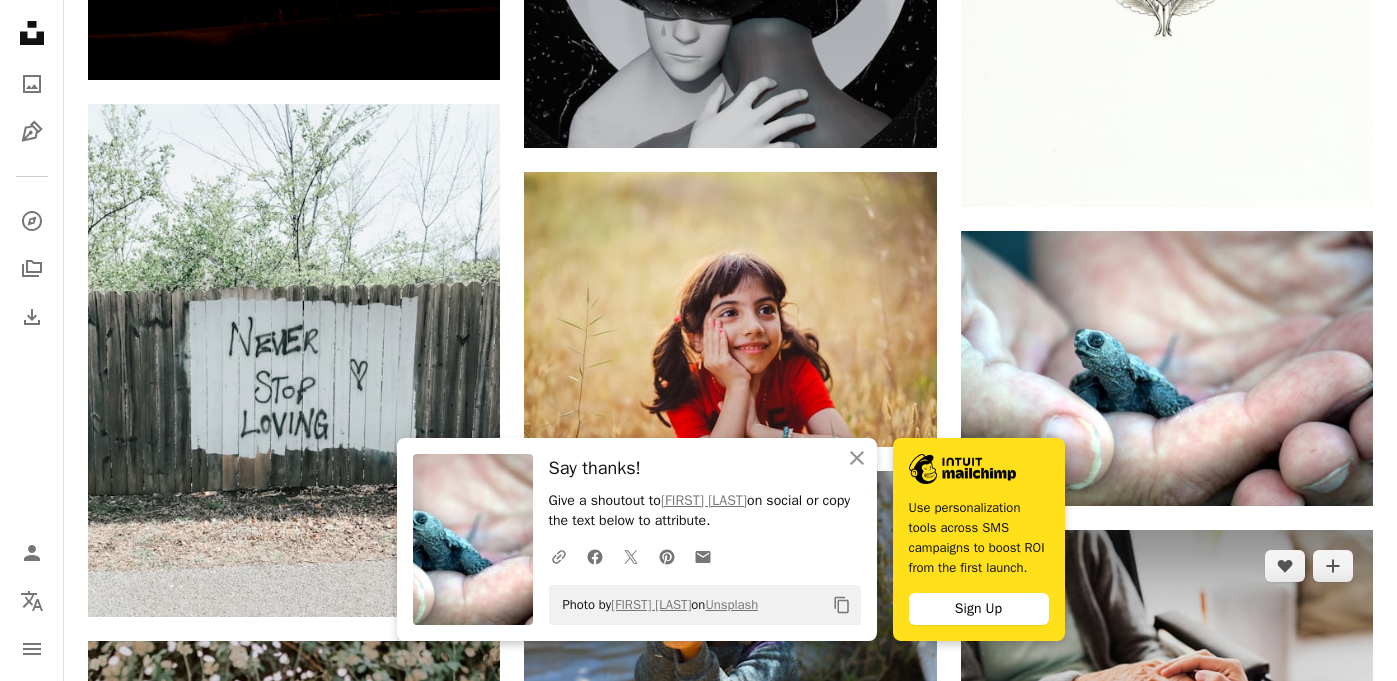 click at bounding box center (1167, 670) 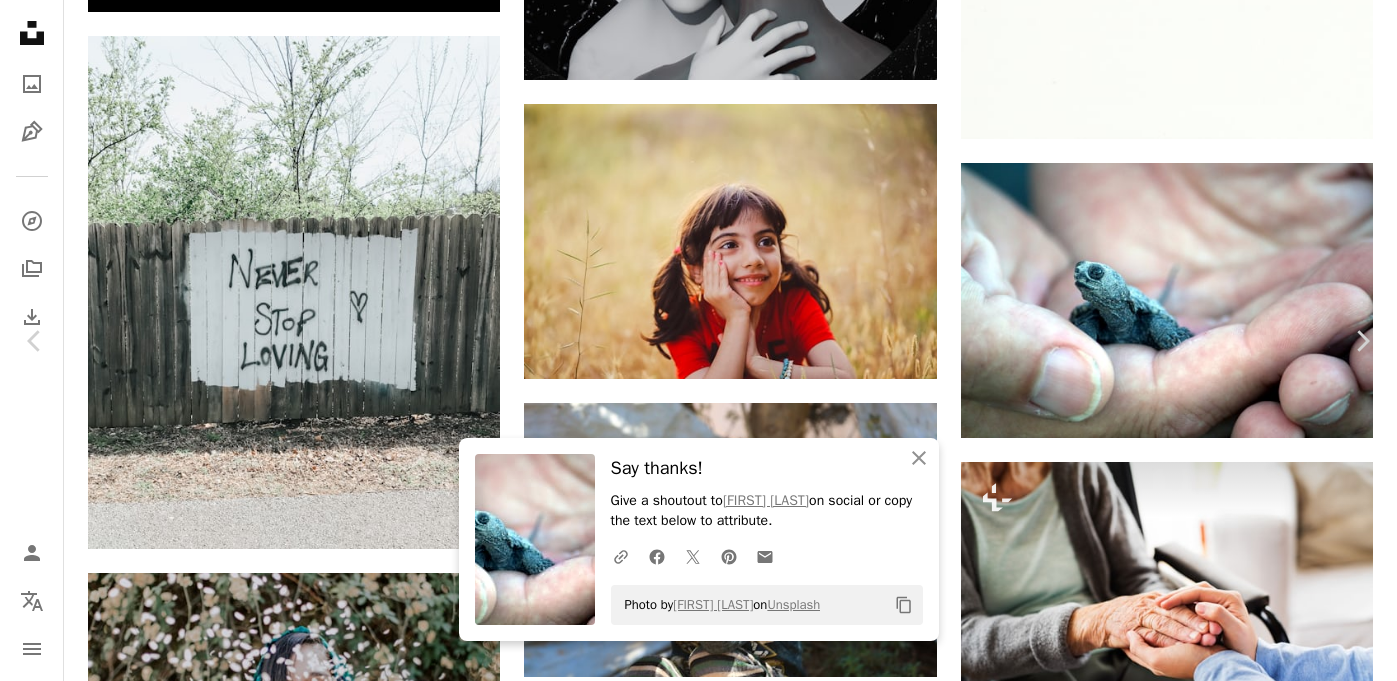 scroll, scrollTop: 11924, scrollLeft: 0, axis: vertical 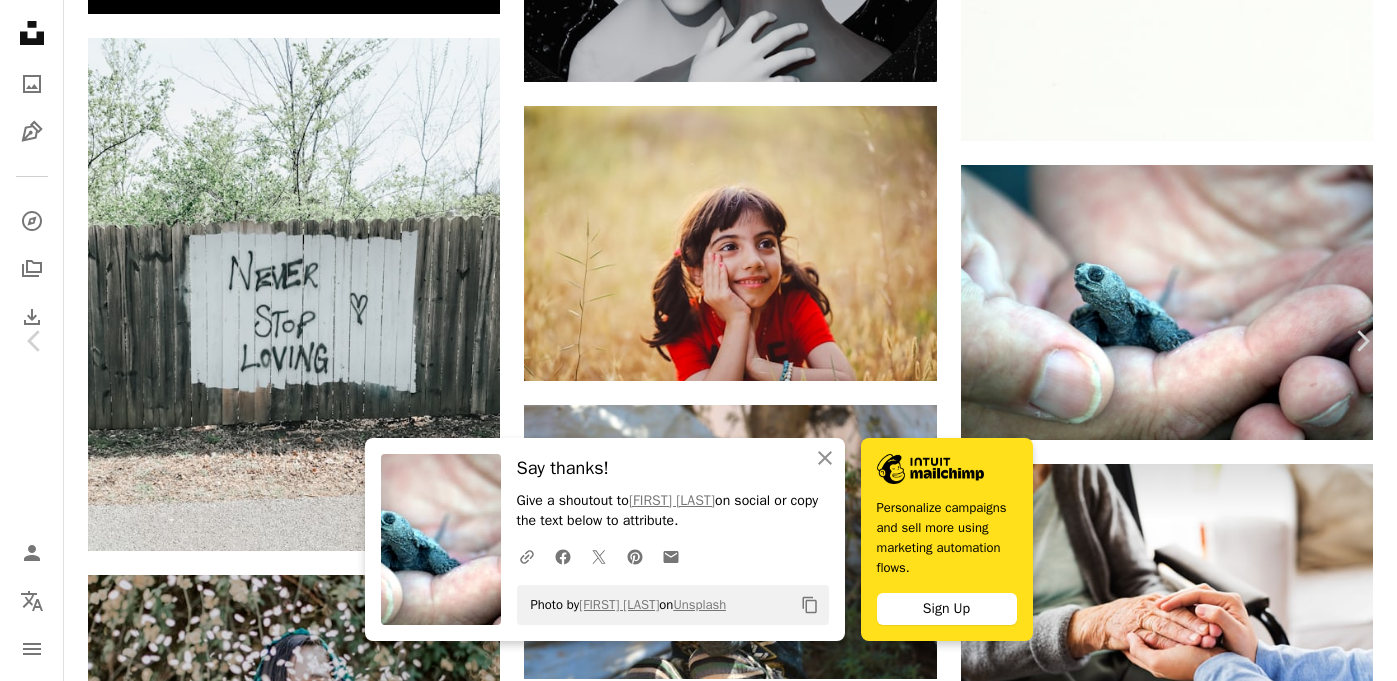 click on "An X shape" at bounding box center (20, 20) 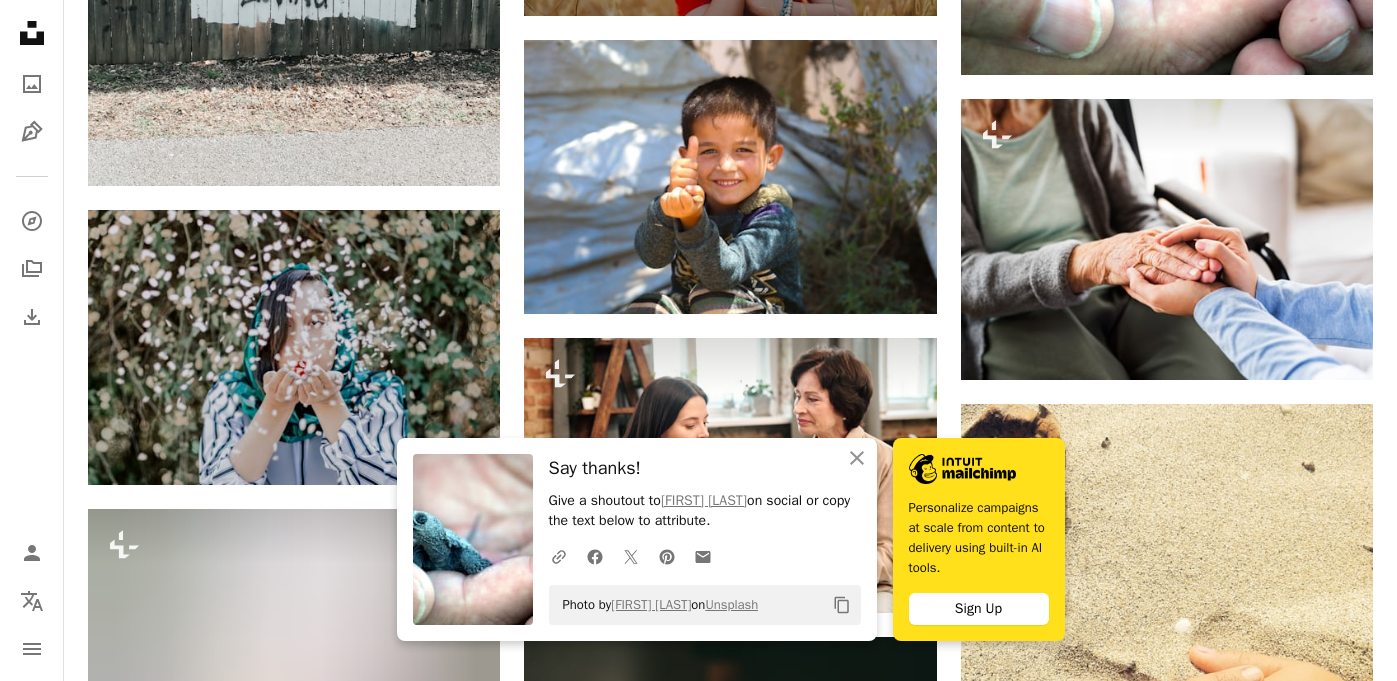 scroll, scrollTop: 12393, scrollLeft: 0, axis: vertical 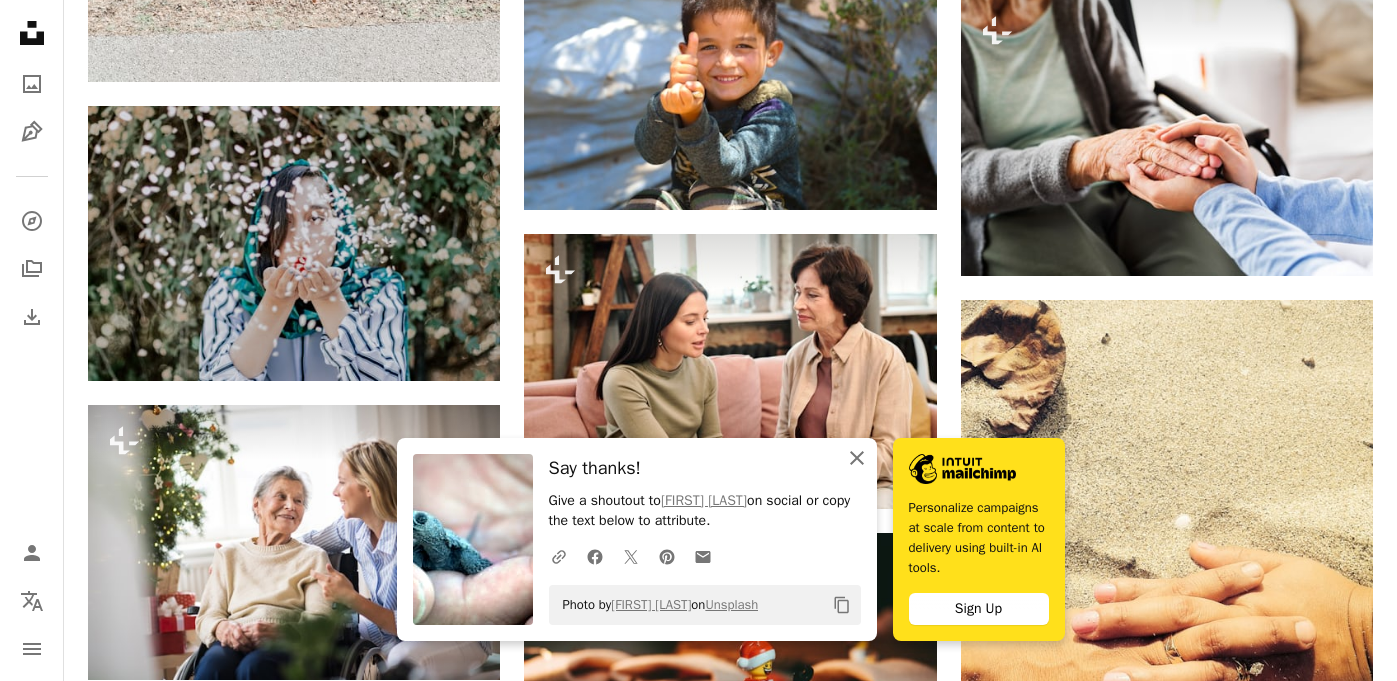 click on "An X shape" 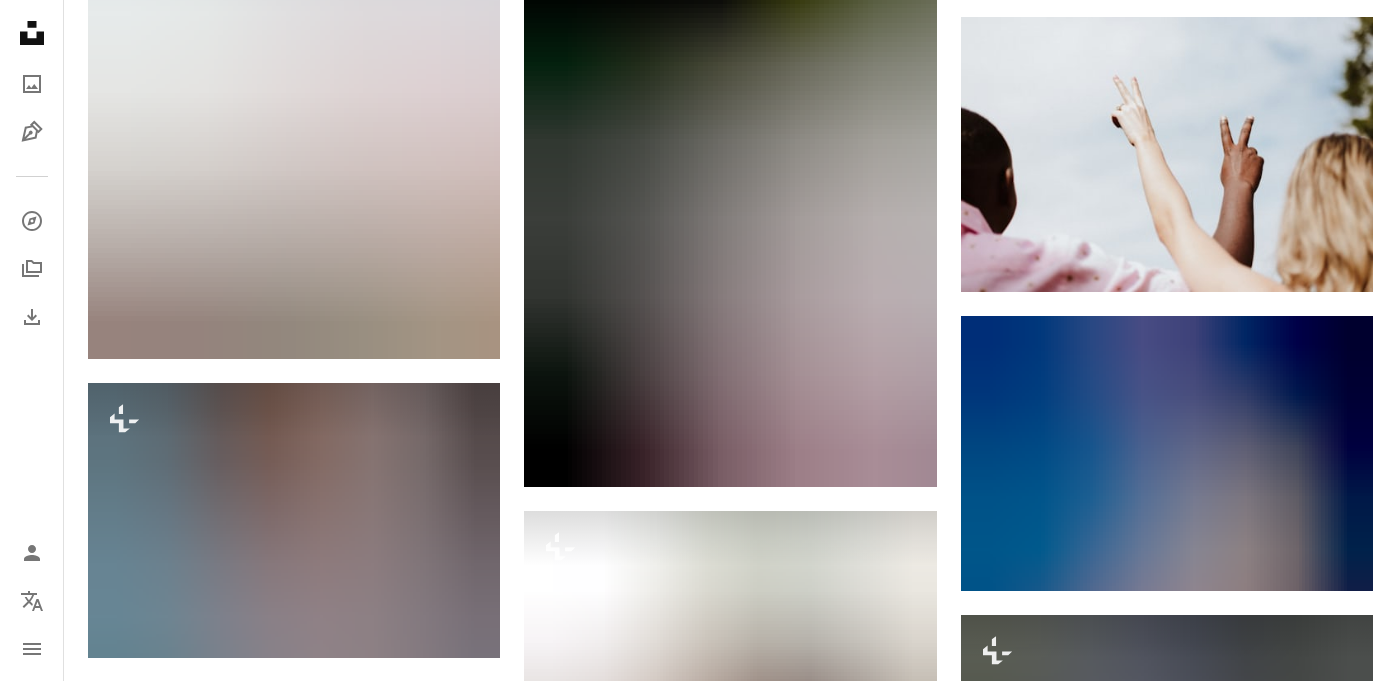 scroll, scrollTop: 13662, scrollLeft: 0, axis: vertical 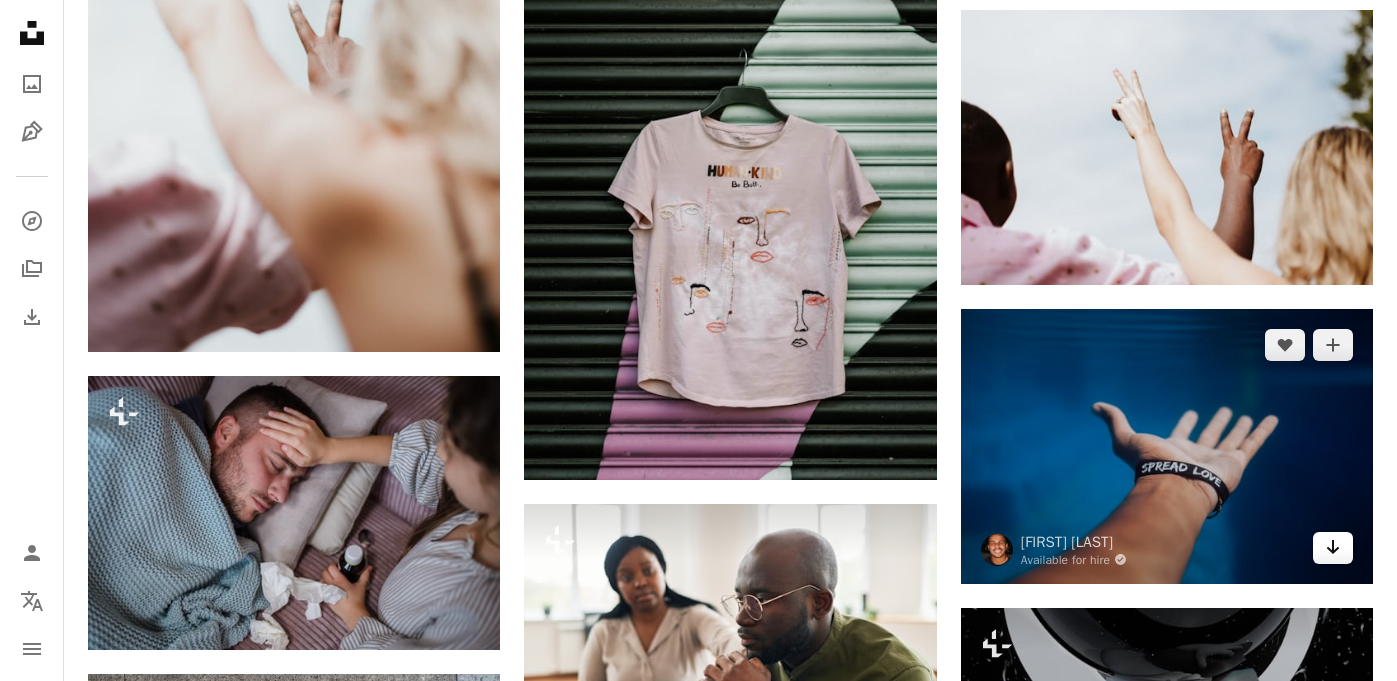 click 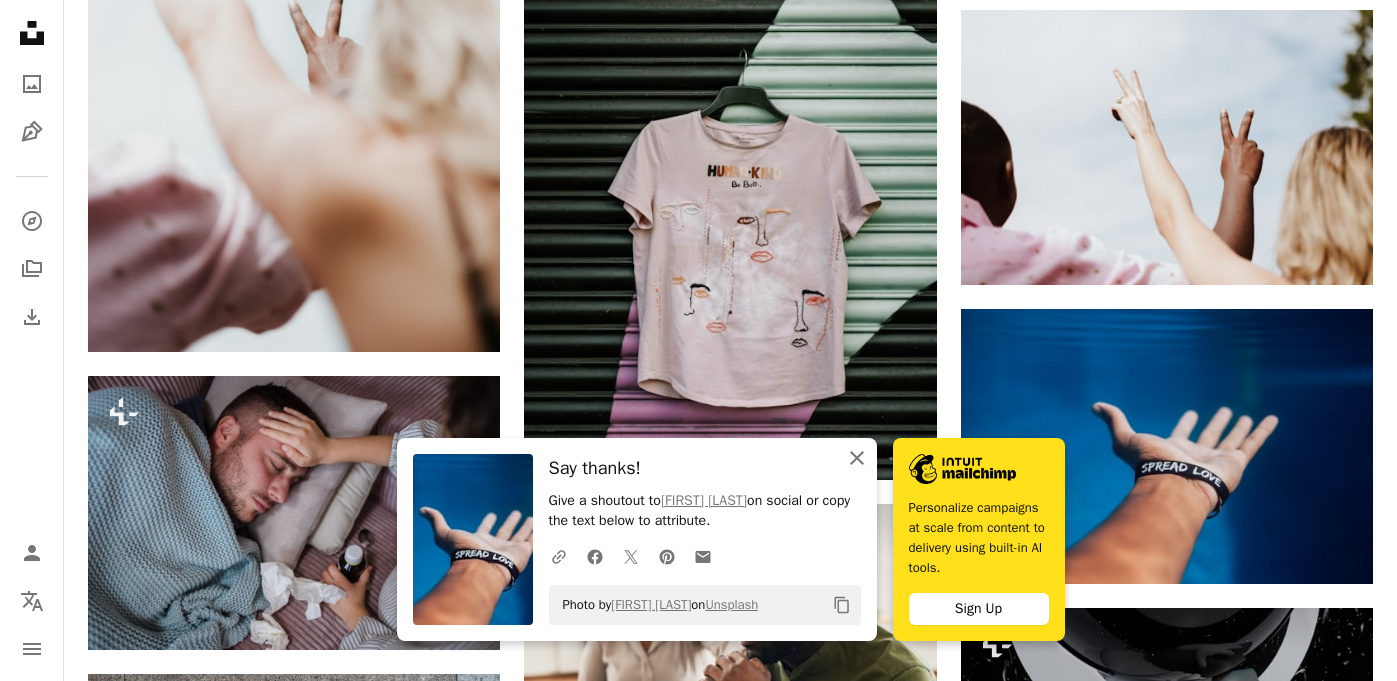 click on "An X shape" 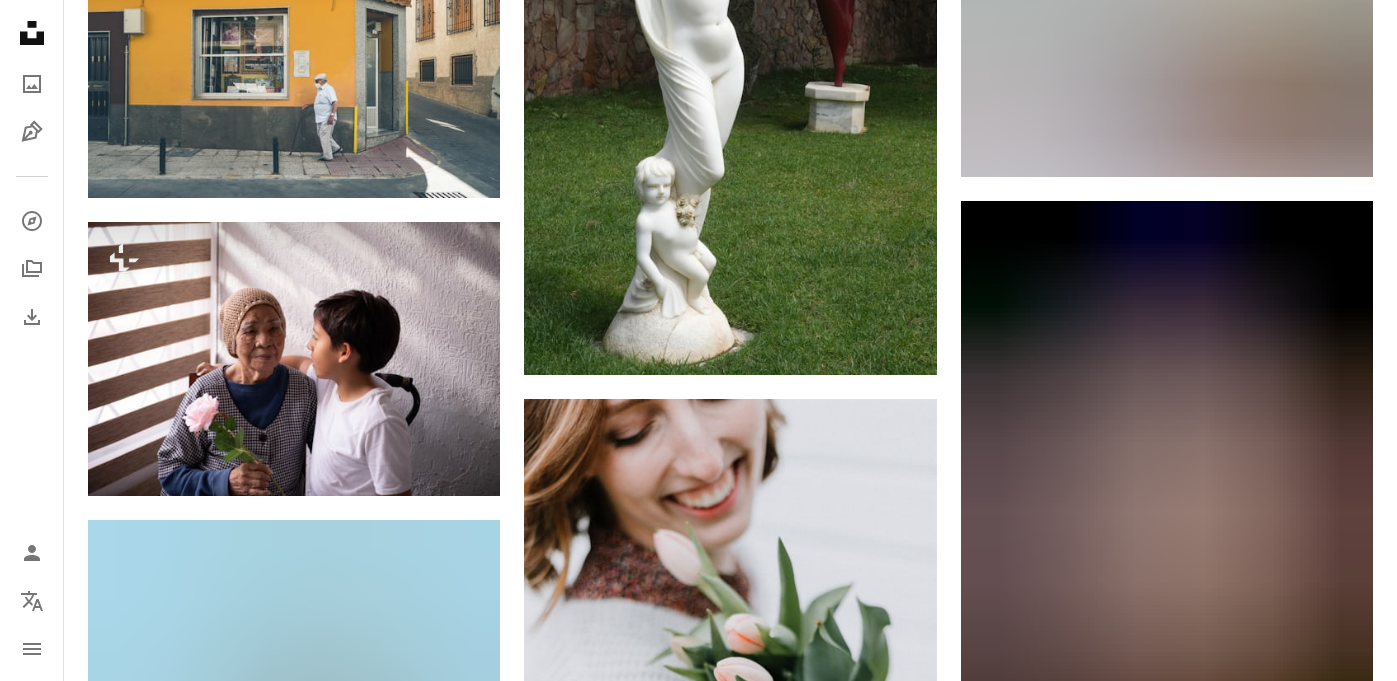 scroll, scrollTop: 26242, scrollLeft: 0, axis: vertical 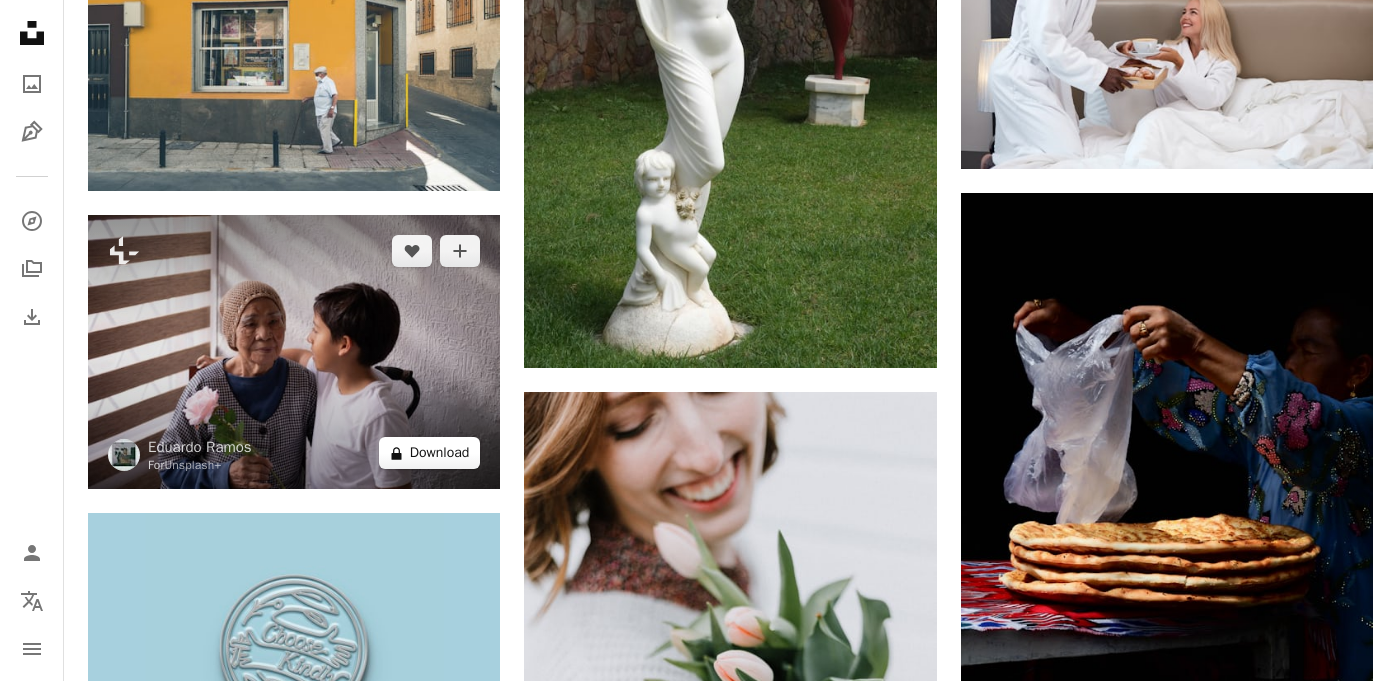 click on "A lock Download" at bounding box center [430, 453] 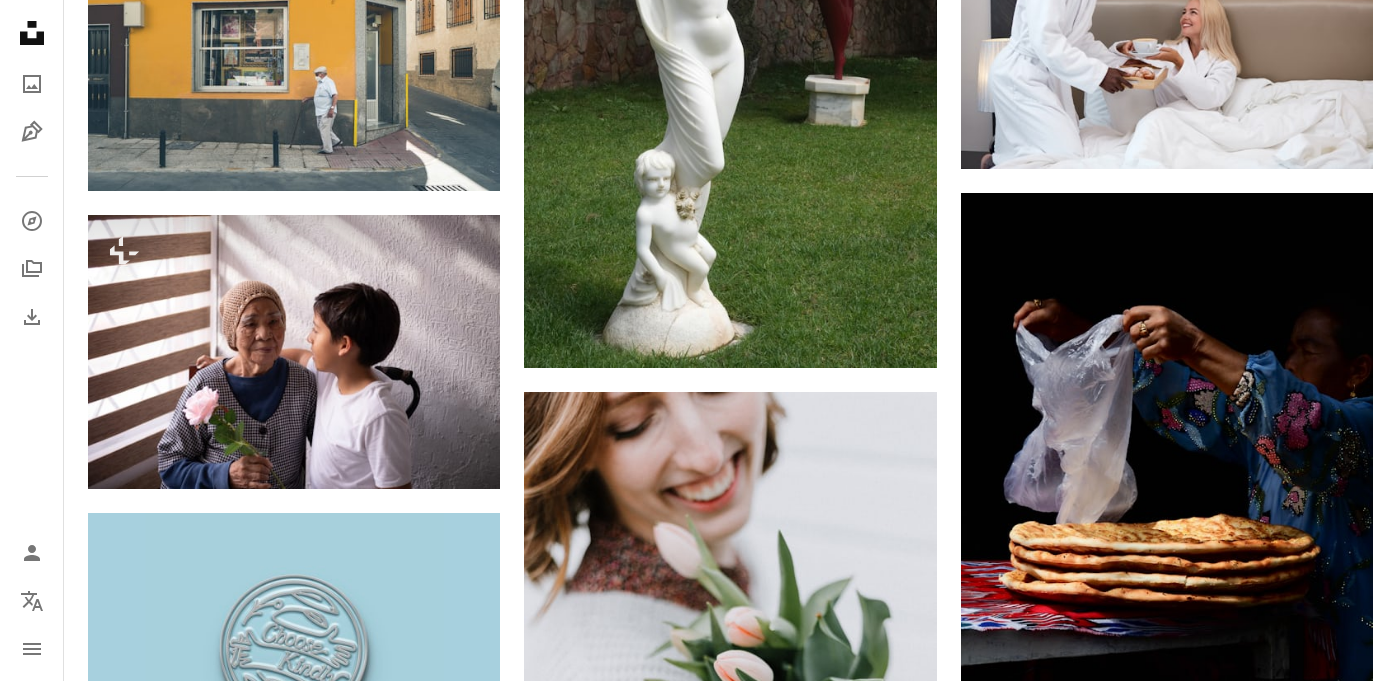 click on "An X shape Premium, ready to use images. Get unlimited access. A plus sign Members-only content added monthly A plus sign Unlimited royalty-free downloads A plus sign Illustrations  New A plus sign Enhanced legal protections yearly 65%  off monthly $20   $7 USD per month * Get  Unsplash+ * When paid annually, billed upfront  $84 Taxes where applicable. Renews automatically. Cancel anytime." at bounding box center (698, 4111) 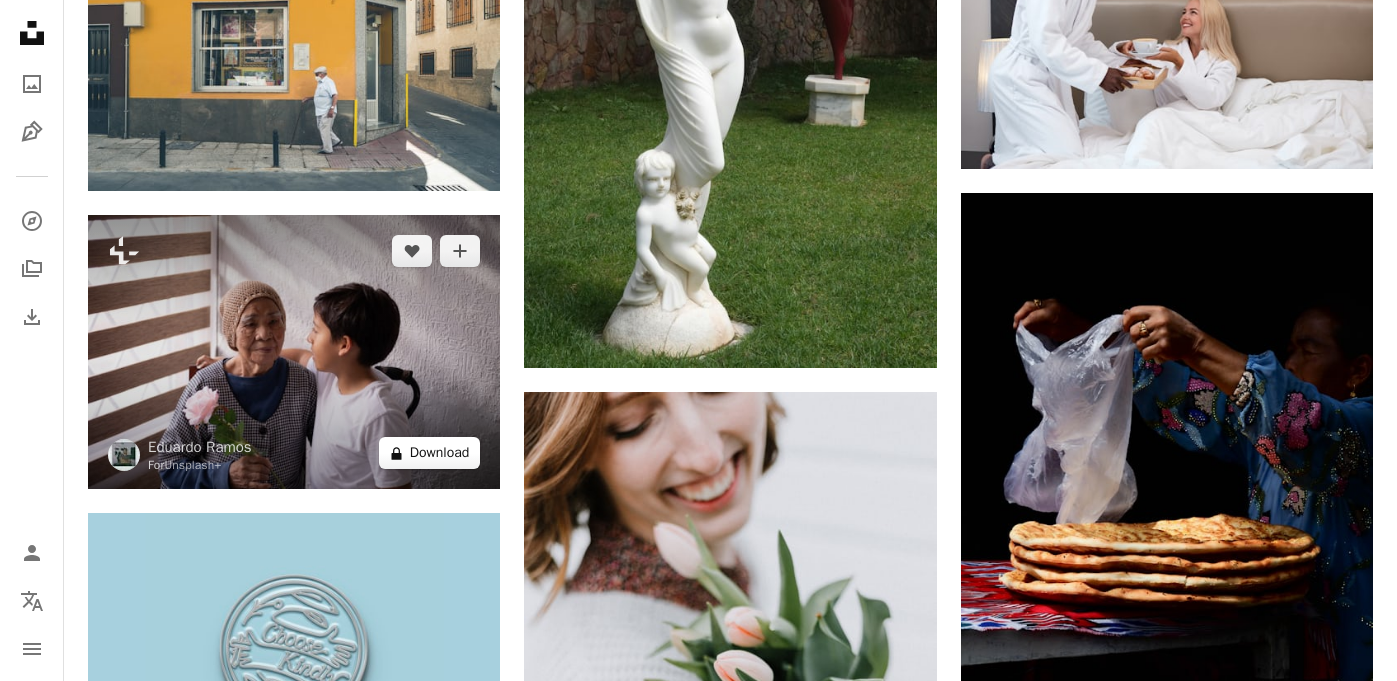 click on "A lock Download" at bounding box center (430, 453) 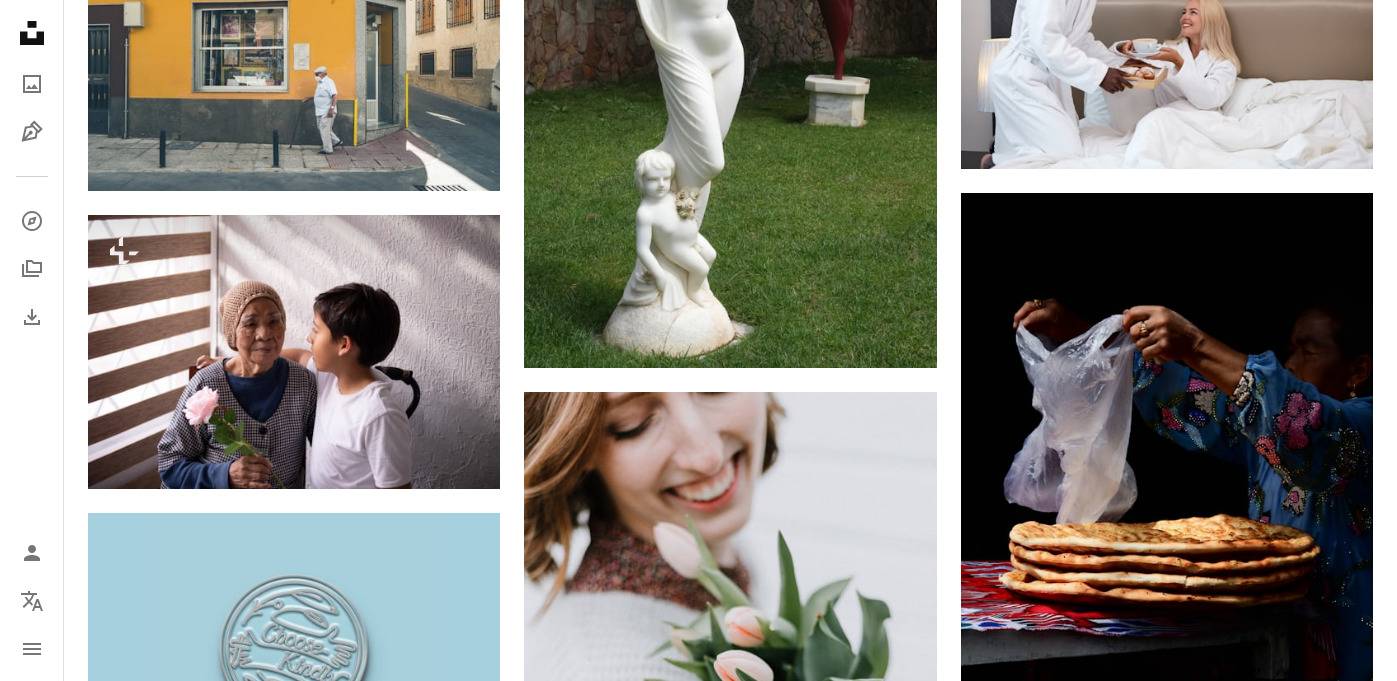 click on "An X shape Premium, ready to use images. Get unlimited access. A plus sign Members-only content added monthly A plus sign Unlimited royalty-free downloads A plus sign Illustrations  New A plus sign Enhanced legal protections yearly 65%  off monthly $20   $7 USD per month * Get  Unsplash+ * When paid annually, billed upfront  $84 Taxes where applicable. Renews automatically. Cancel anytime." at bounding box center (698, 4111) 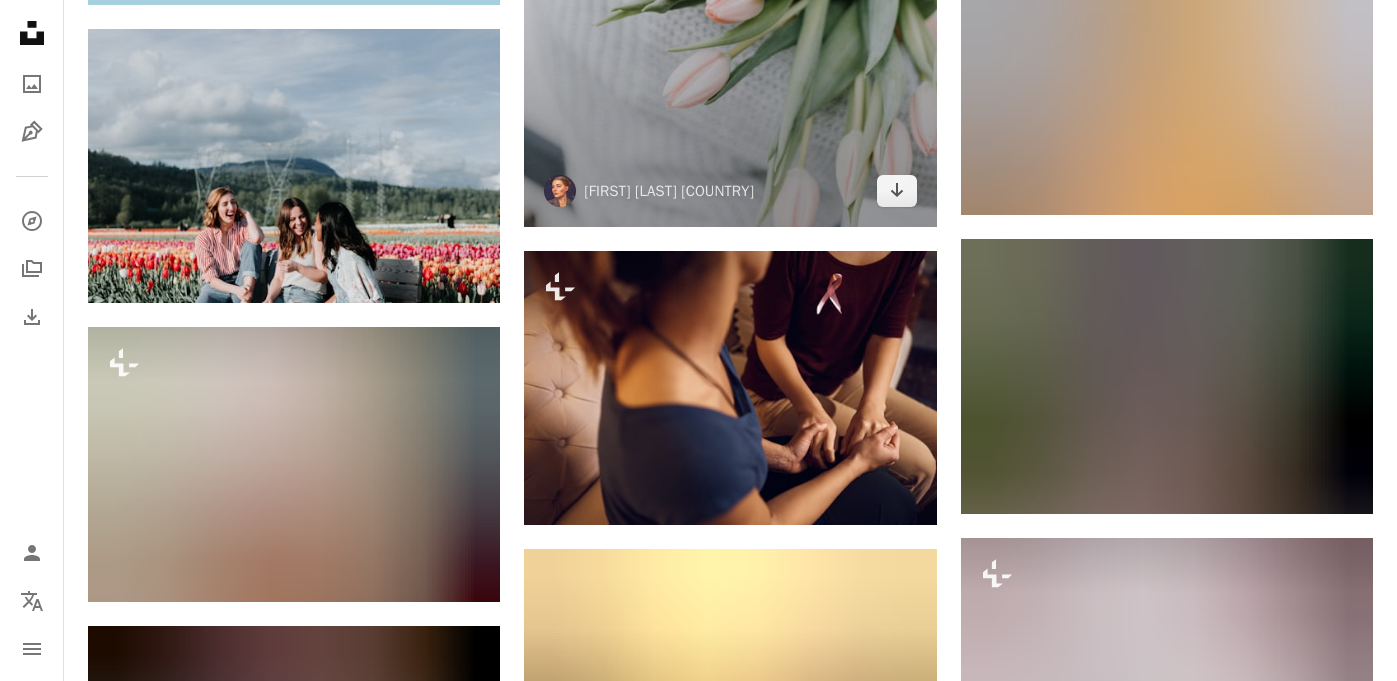 scroll, scrollTop: 27036, scrollLeft: 0, axis: vertical 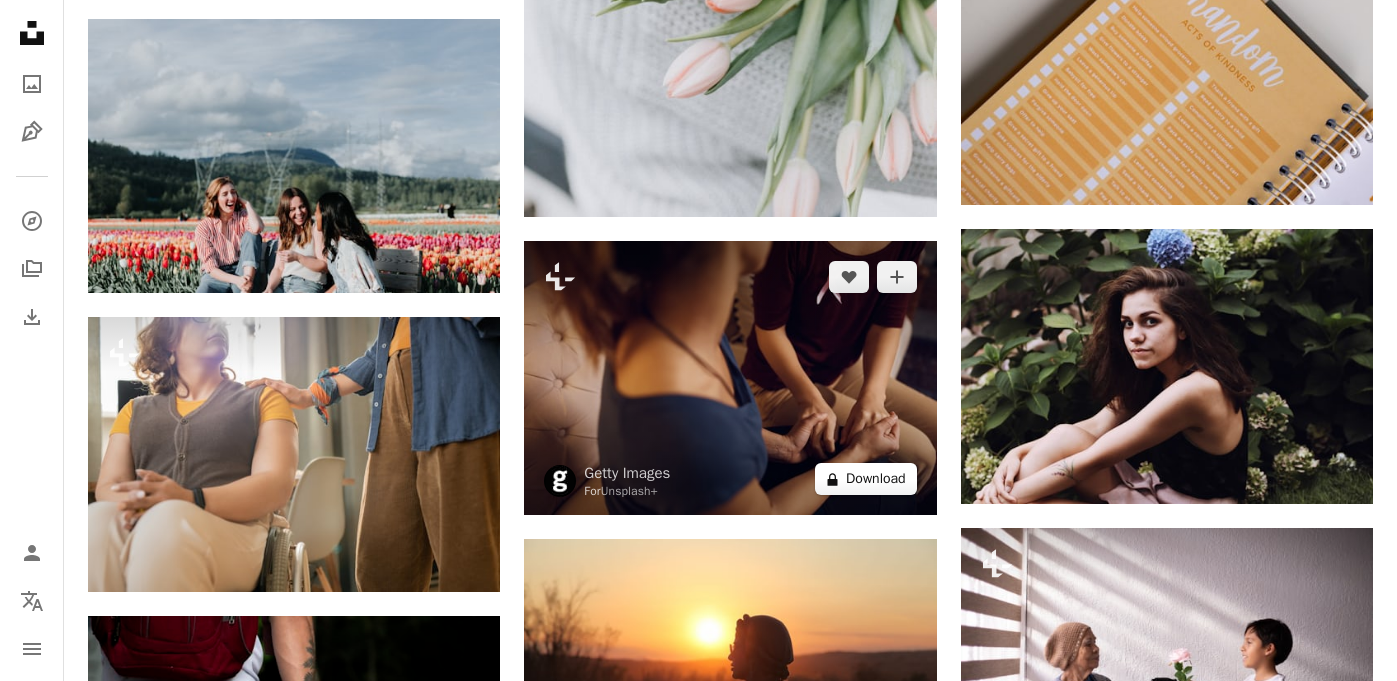 click on "A lock Download" at bounding box center [866, 479] 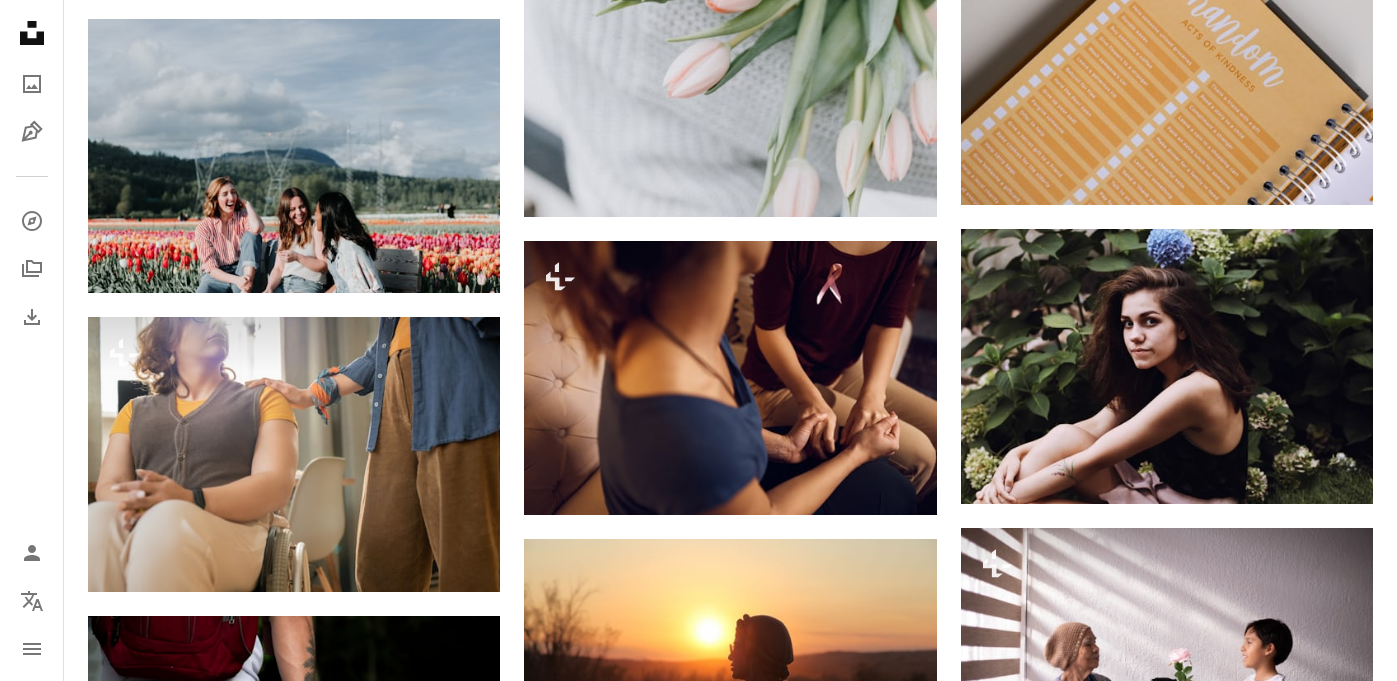 click on "An X shape Premium, ready to use images. Get unlimited access. A plus sign Members-only content added monthly A plus sign Unlimited royalty-free downloads A plus sign Illustrations  New A plus sign Enhanced legal protections yearly 65%  off monthly $20   $7 USD per month * Get  Unsplash+ * When paid annually, billed upfront  $84 Taxes where applicable. Renews automatically. Cancel anytime." at bounding box center [698, 3317] 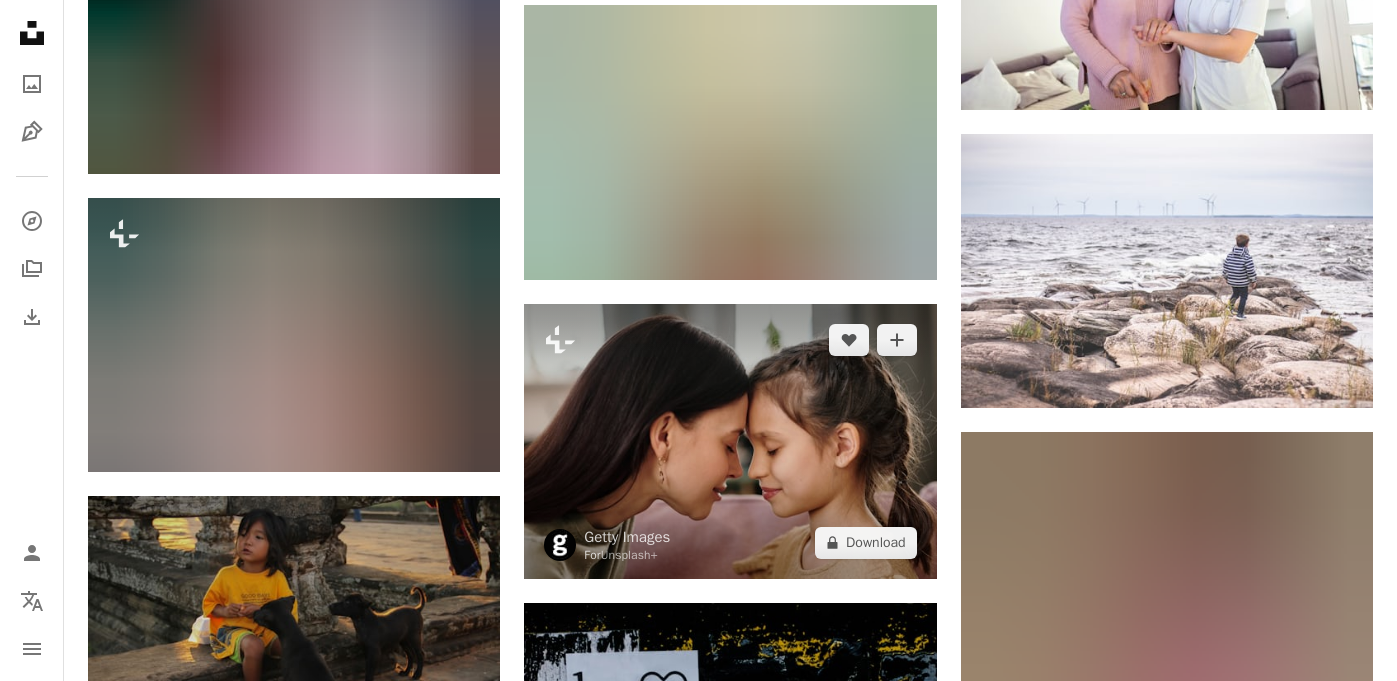 scroll, scrollTop: 16481, scrollLeft: 0, axis: vertical 